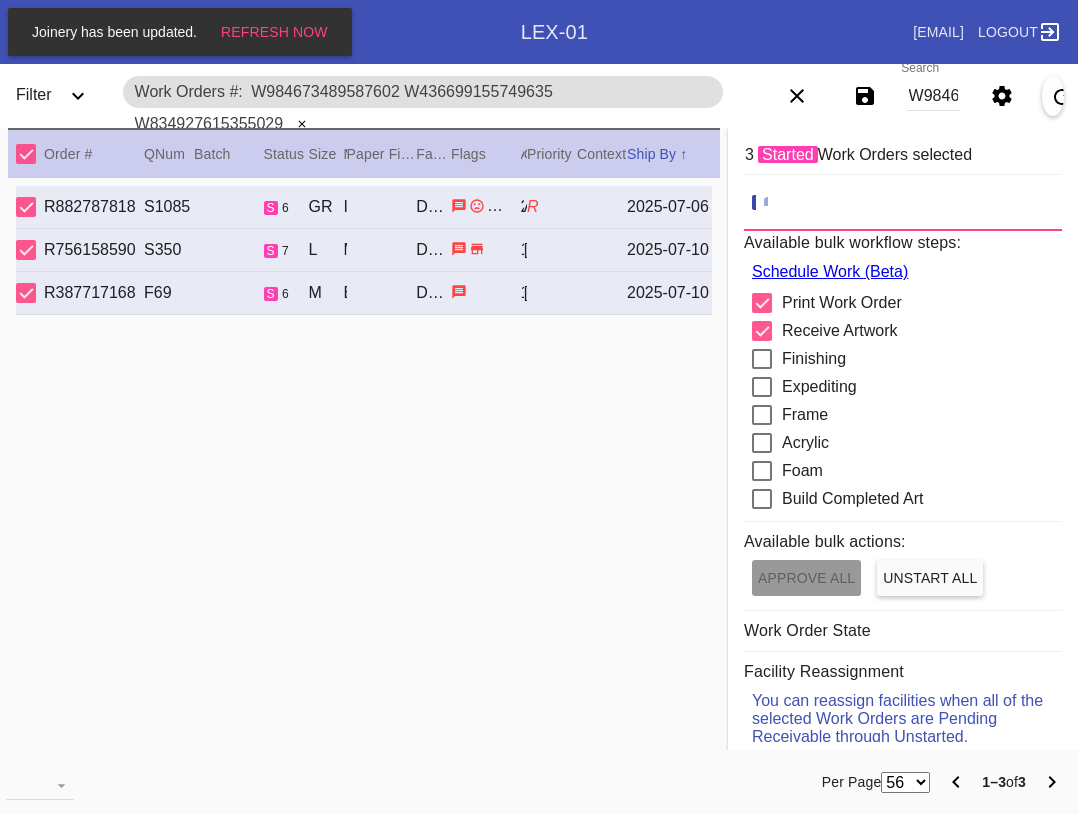 scroll, scrollTop: 0, scrollLeft: 0, axis: both 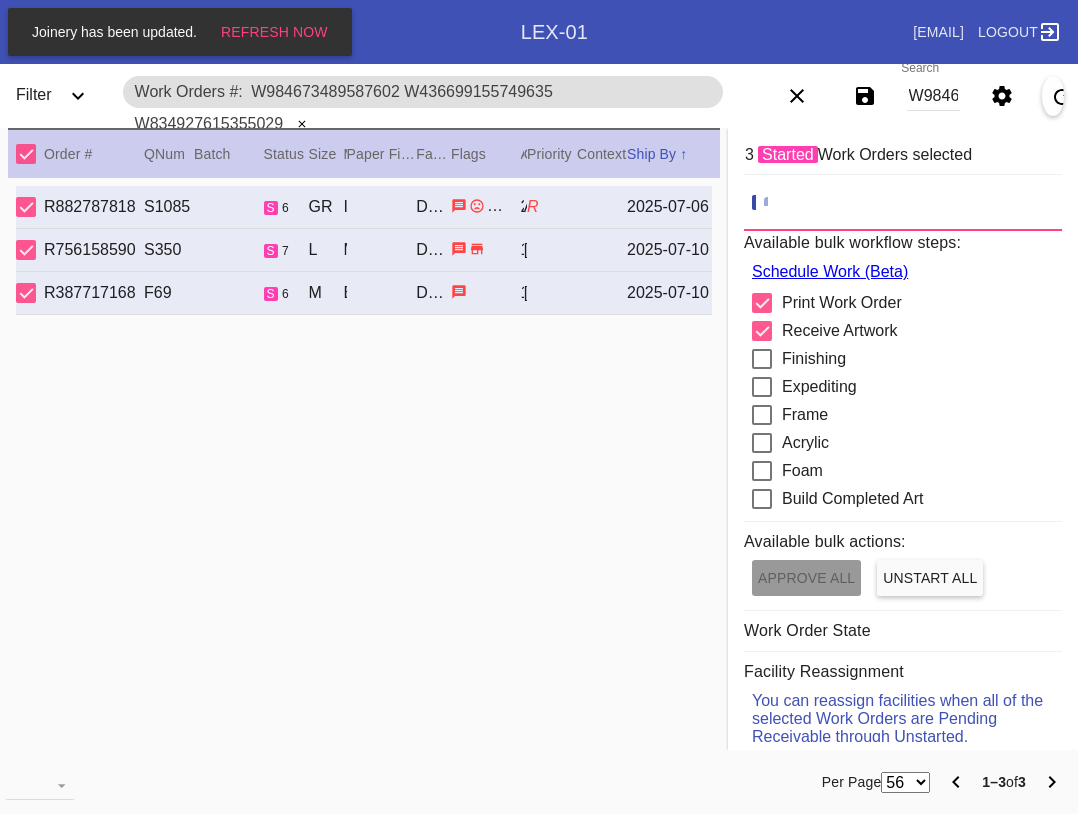 click on "W984673489587602 W436699155749635 W834927615355029" at bounding box center [933, 96] 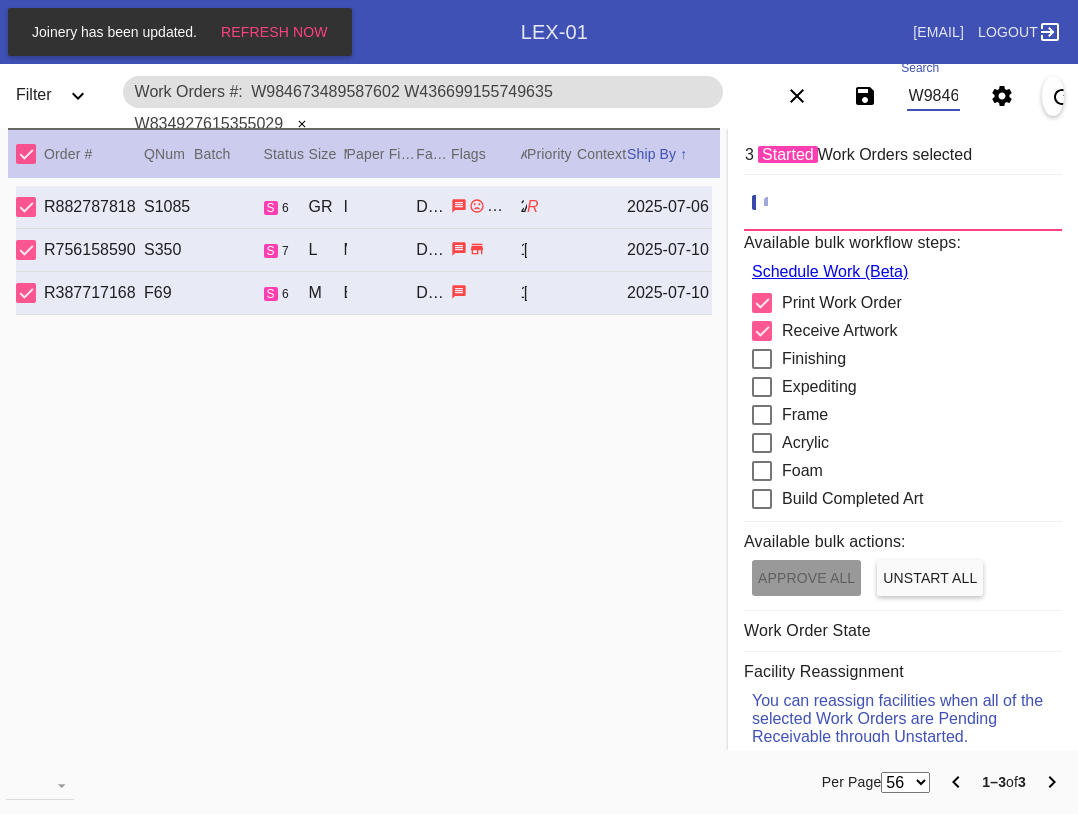 click on "W984673489587602 W436699155749635 W834927615355029" at bounding box center [933, 96] 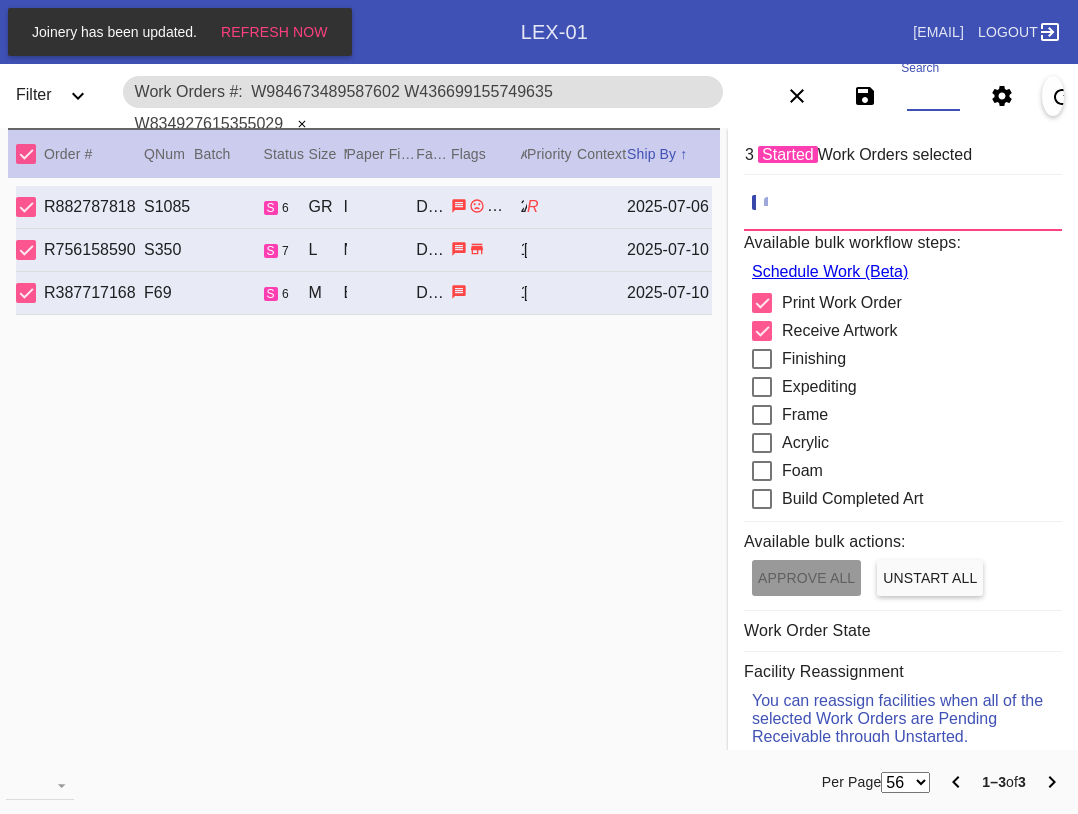 paste on "[ID] [ID] [ID] [ID] [ID] [ID]" 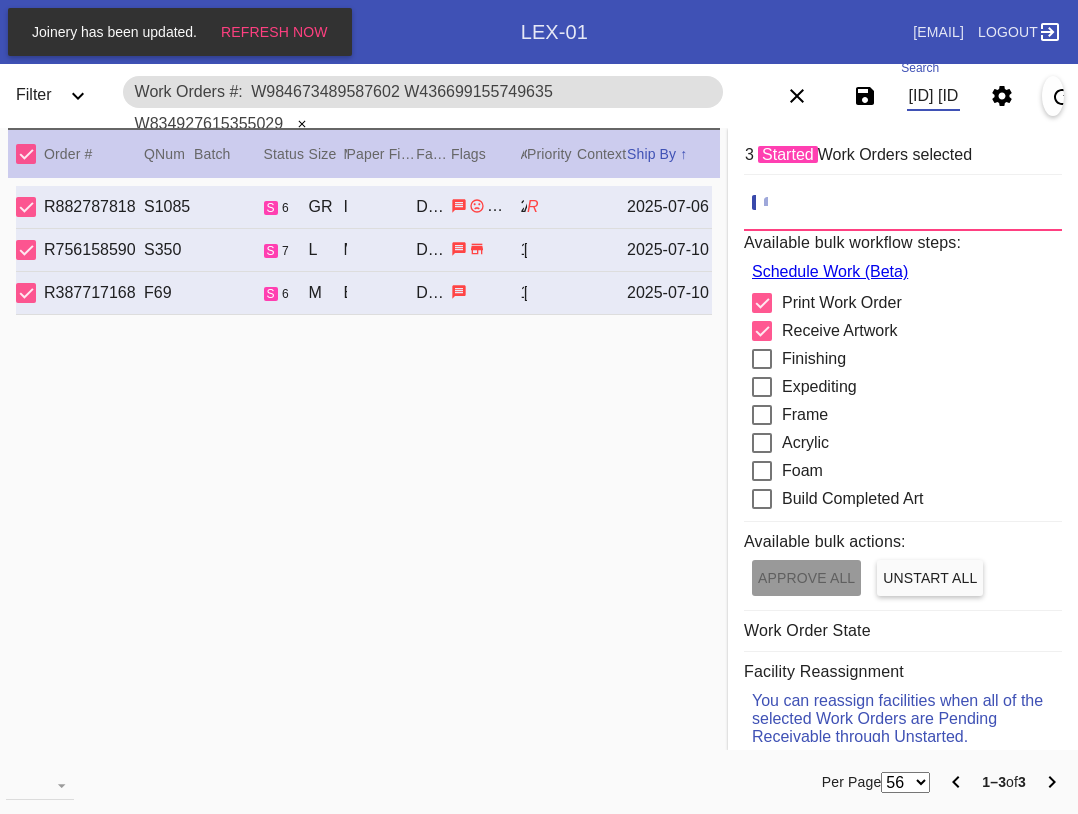 scroll, scrollTop: 0, scrollLeft: 861, axis: horizontal 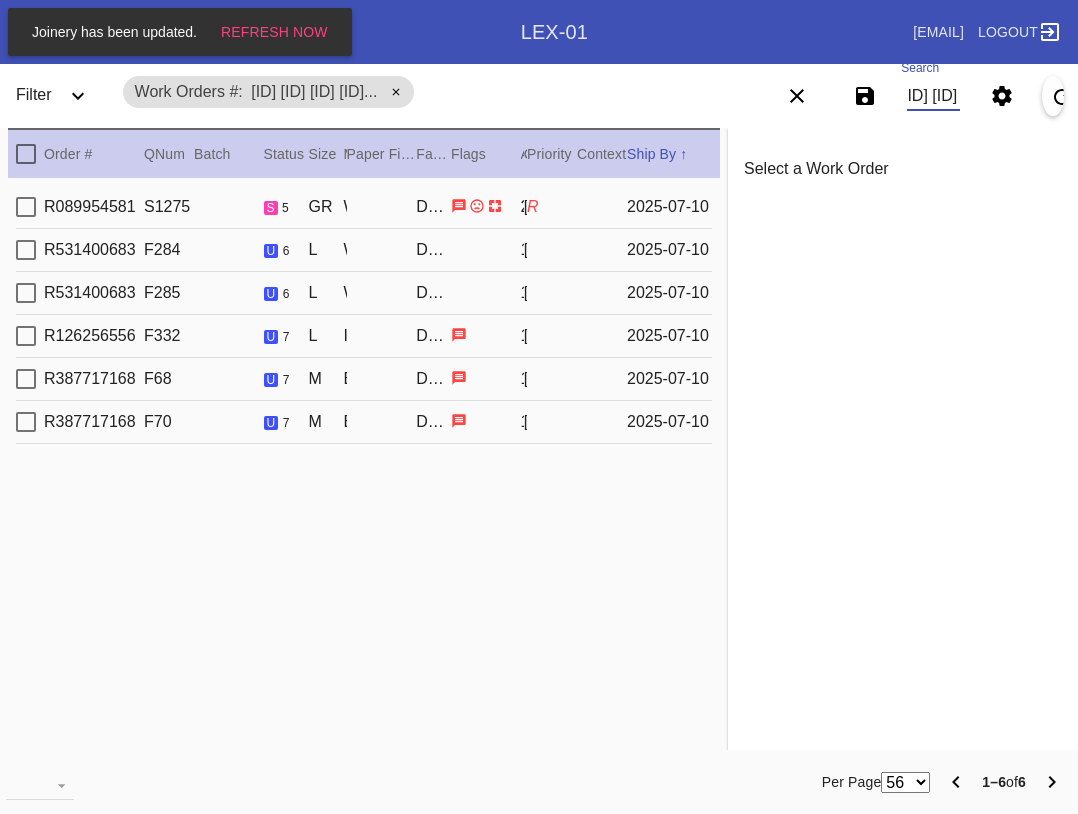 click at bounding box center (26, 154) 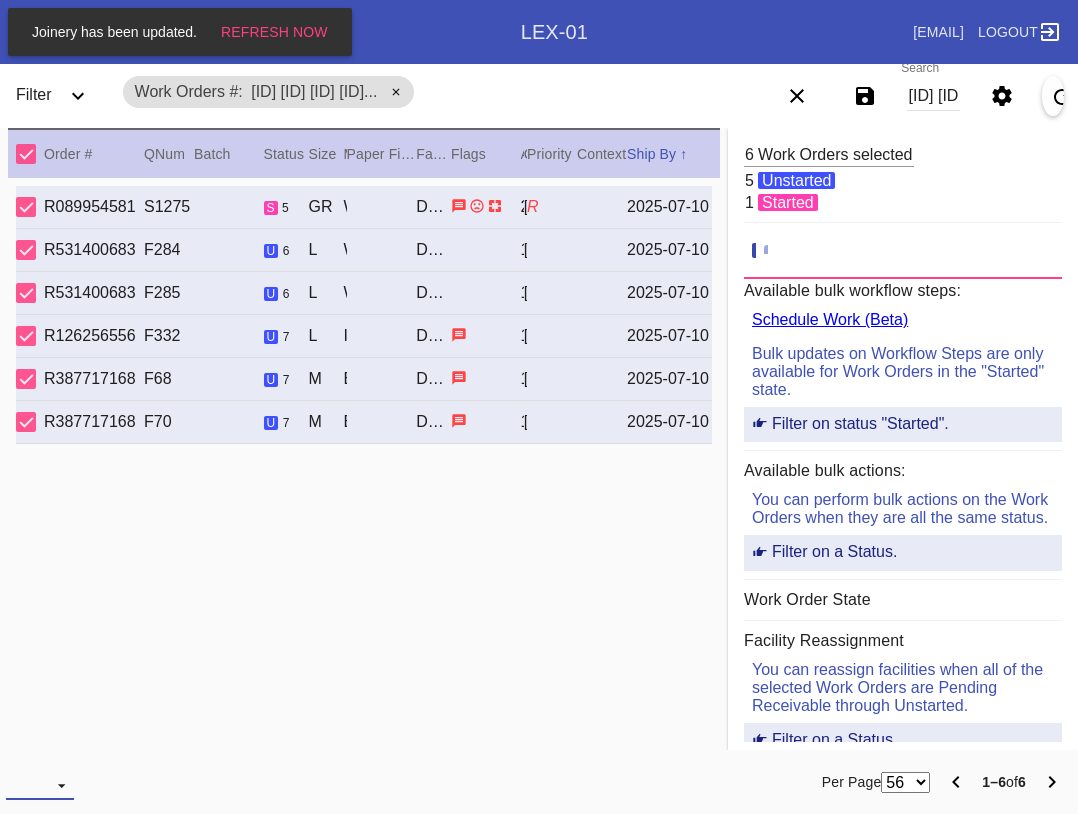 click at bounding box center [40, 785] 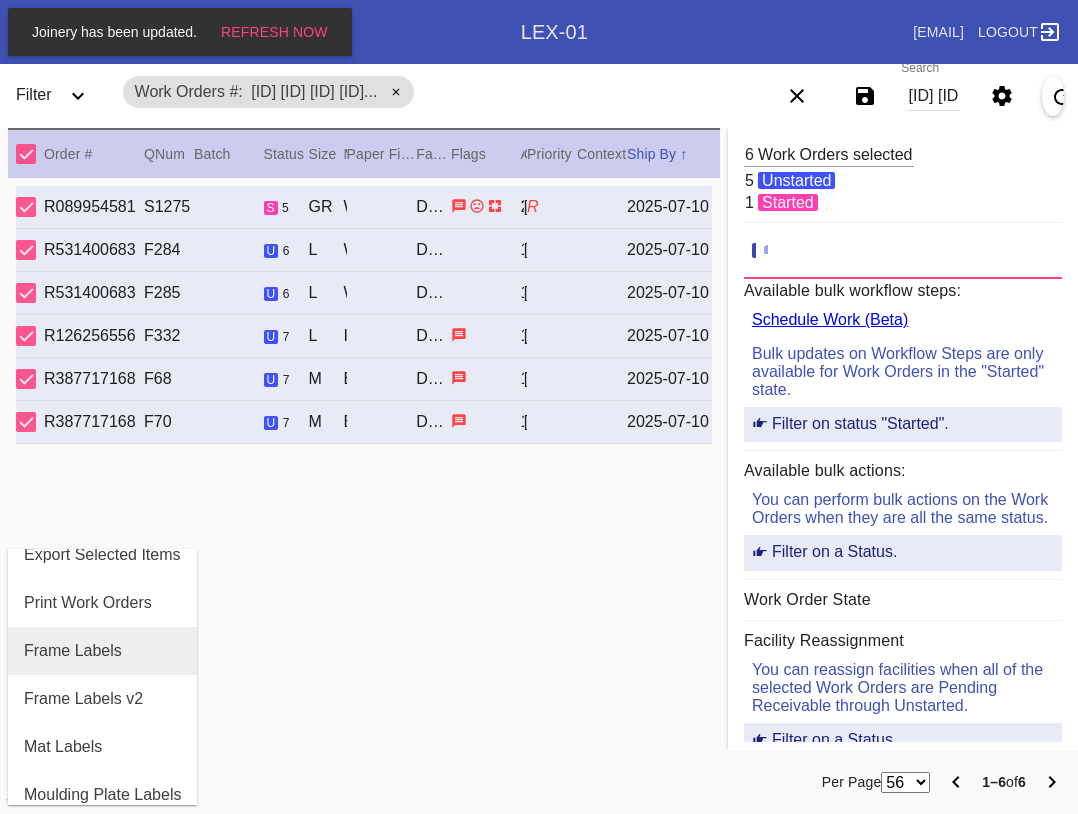 scroll, scrollTop: 100, scrollLeft: 0, axis: vertical 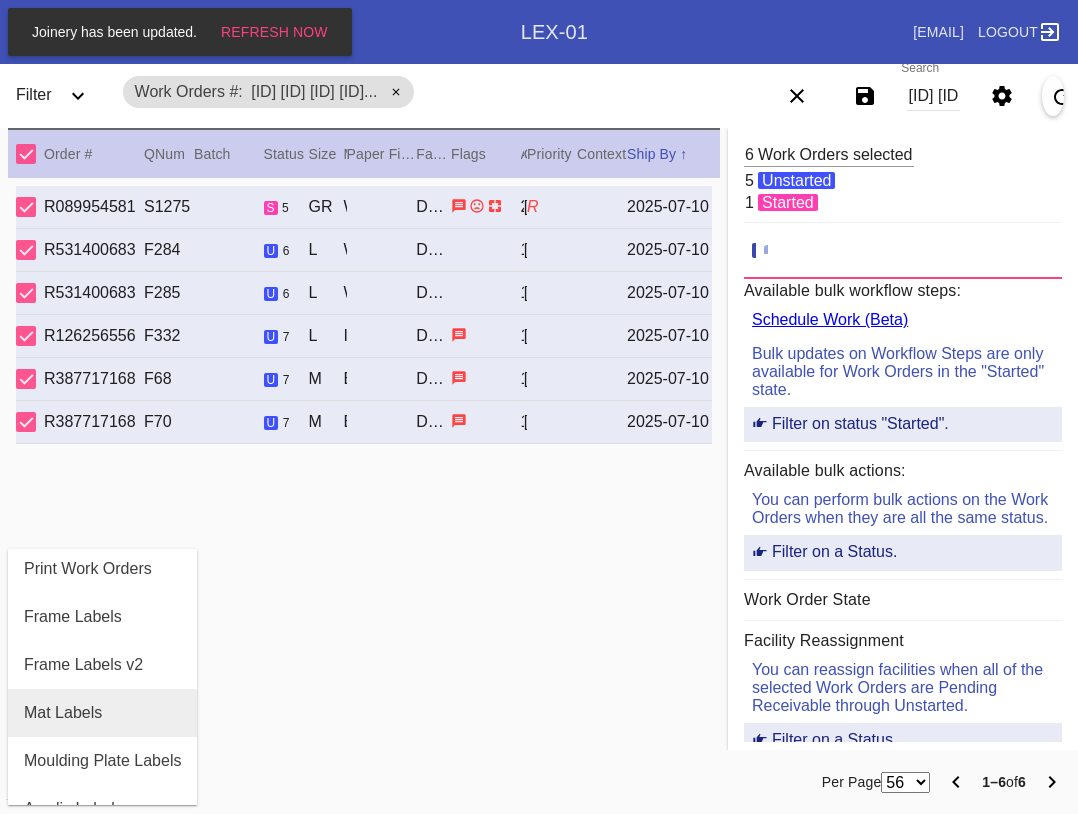 click on "Mat Labels" at bounding box center [63, 713] 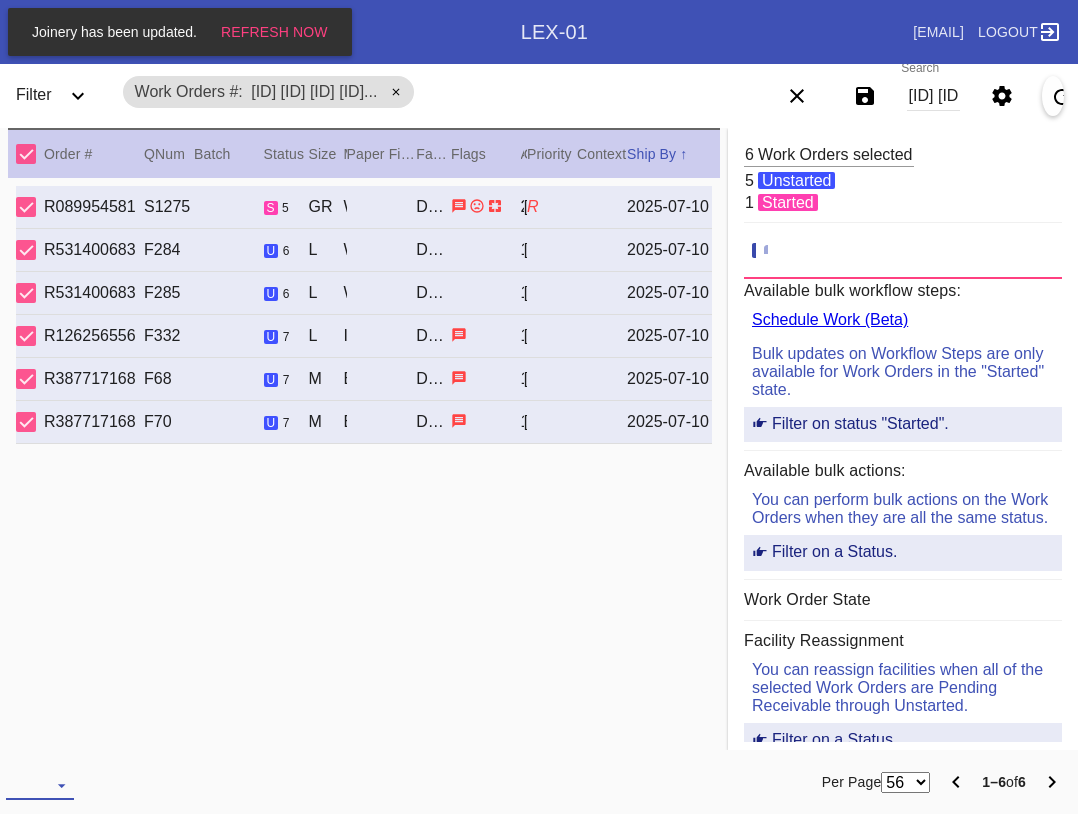 click at bounding box center (40, 785) 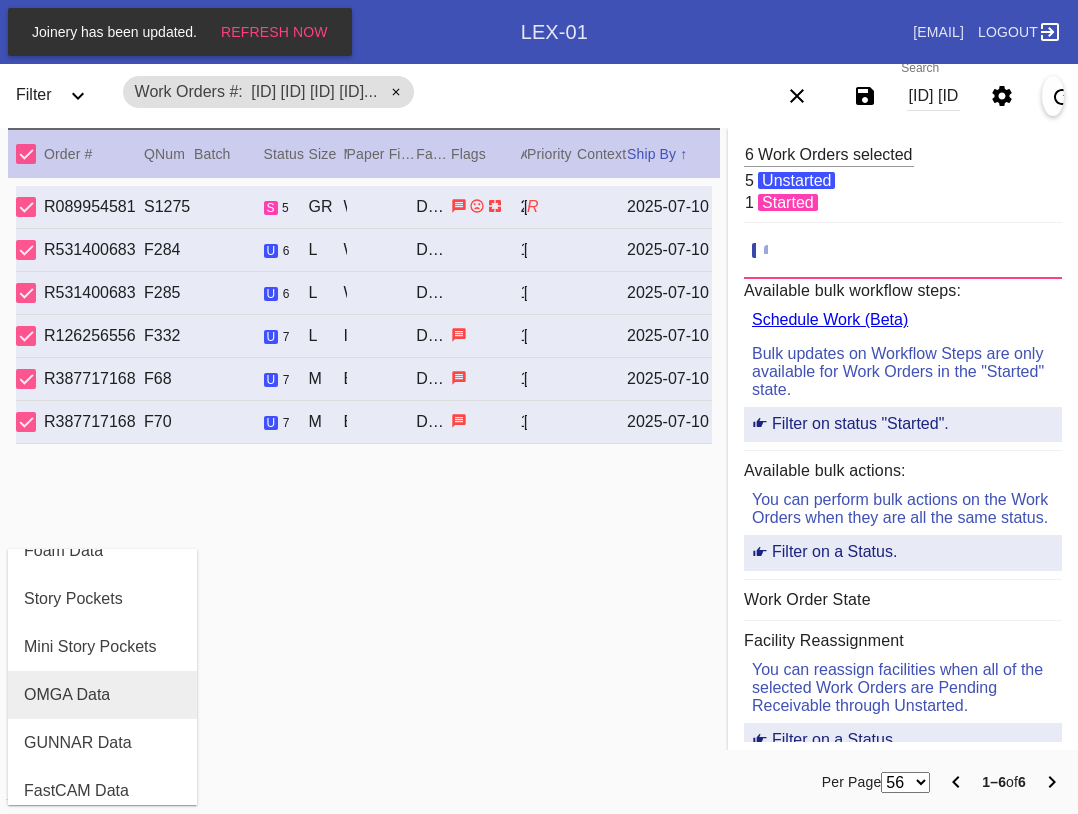 scroll, scrollTop: 464, scrollLeft: 0, axis: vertical 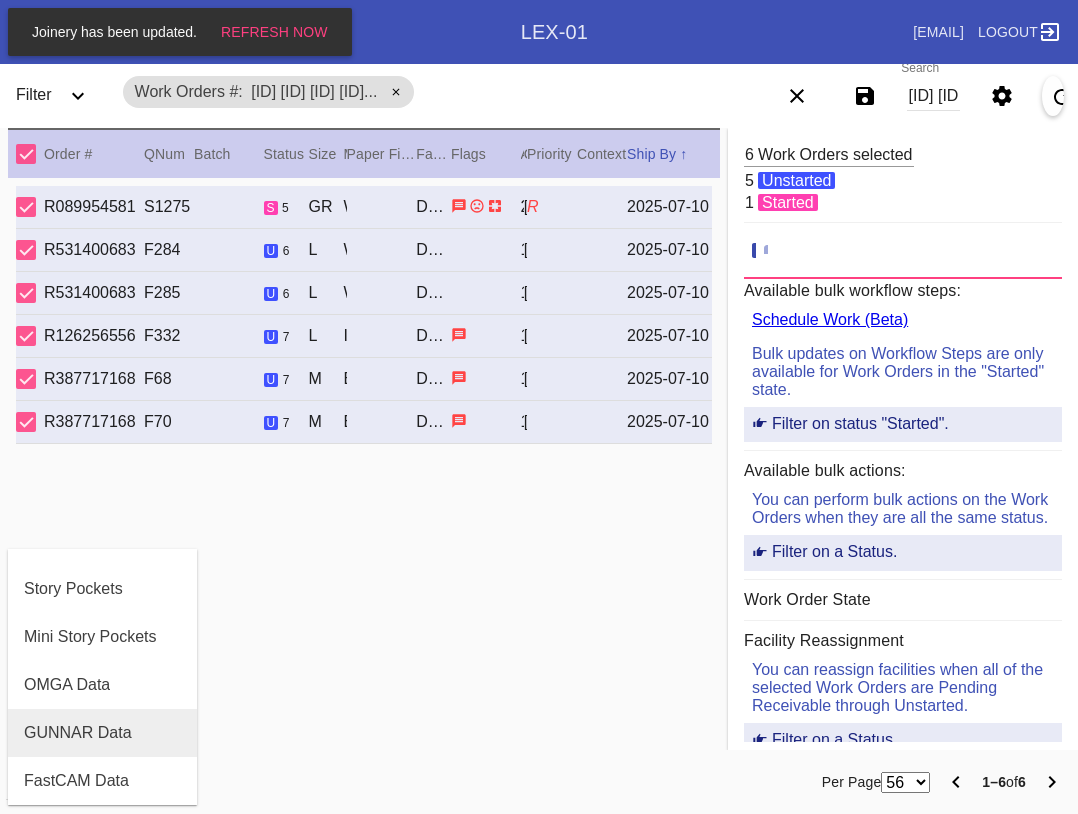 click on "GUNNAR Data" at bounding box center (78, 733) 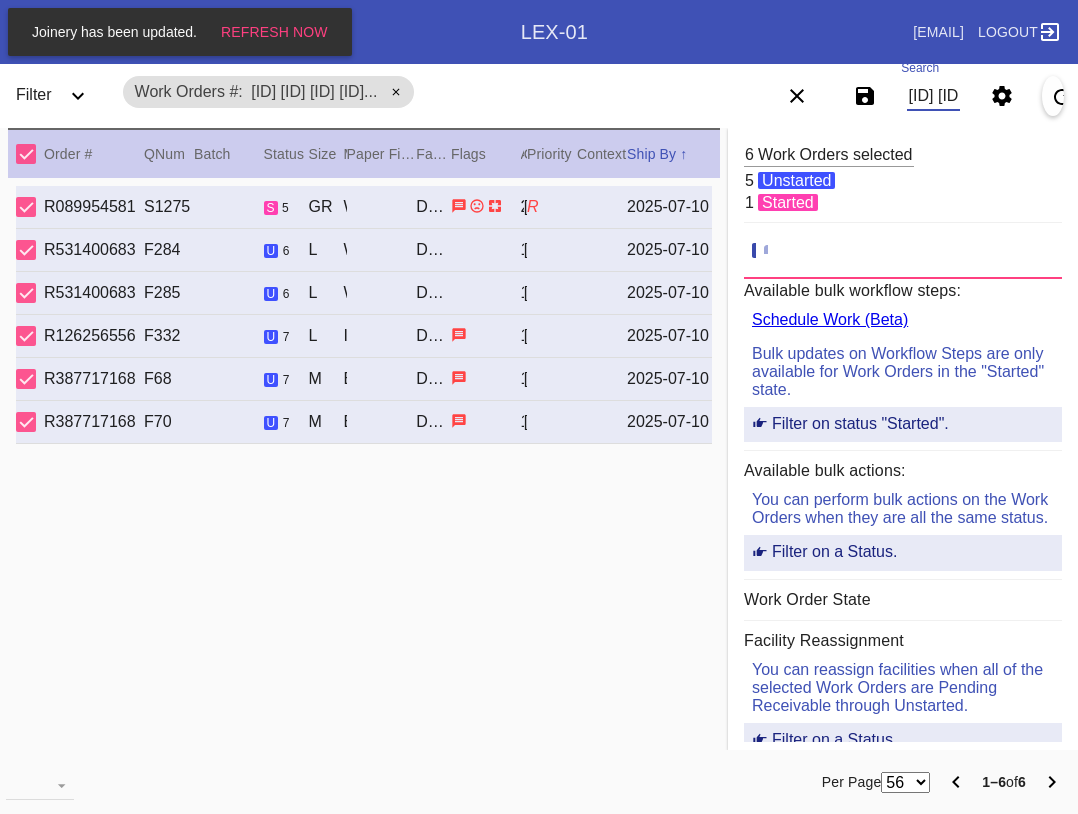 click on "[ID] [ID] [ID] [ID] [ID] [ID]" at bounding box center [933, 96] 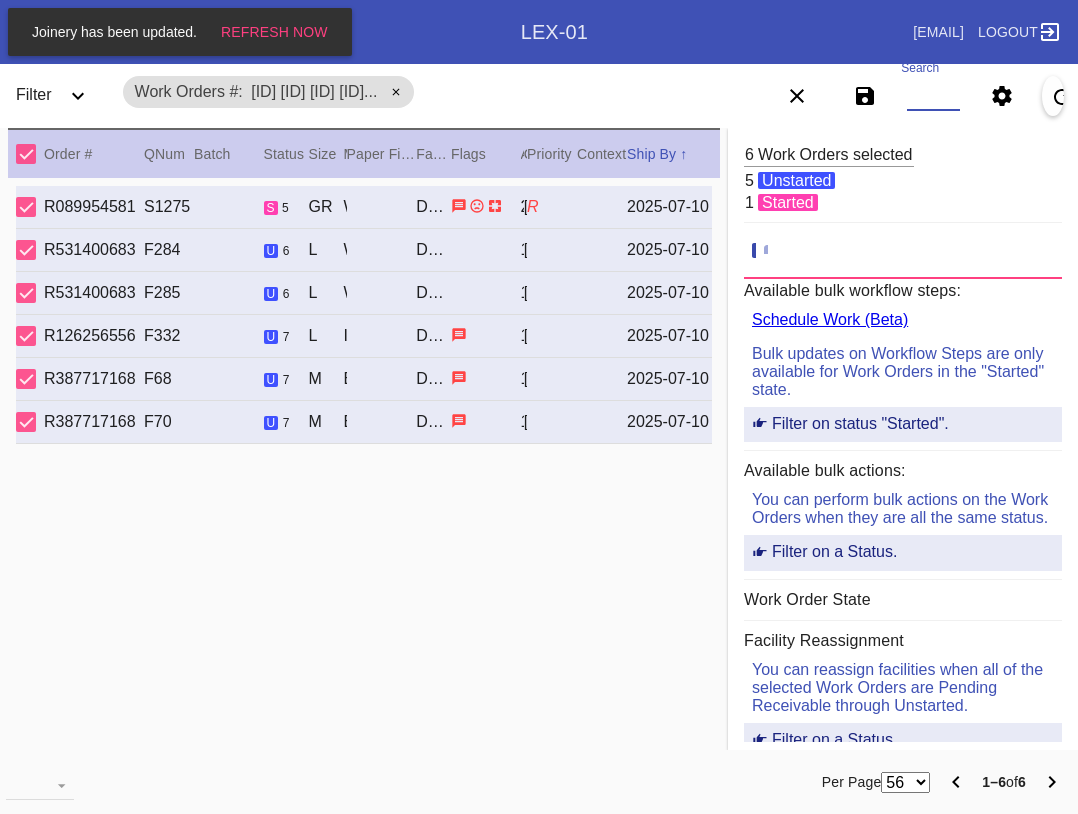 paste on "[ID] [ID] [ID] [ID] [ID] [ID] [ID]" 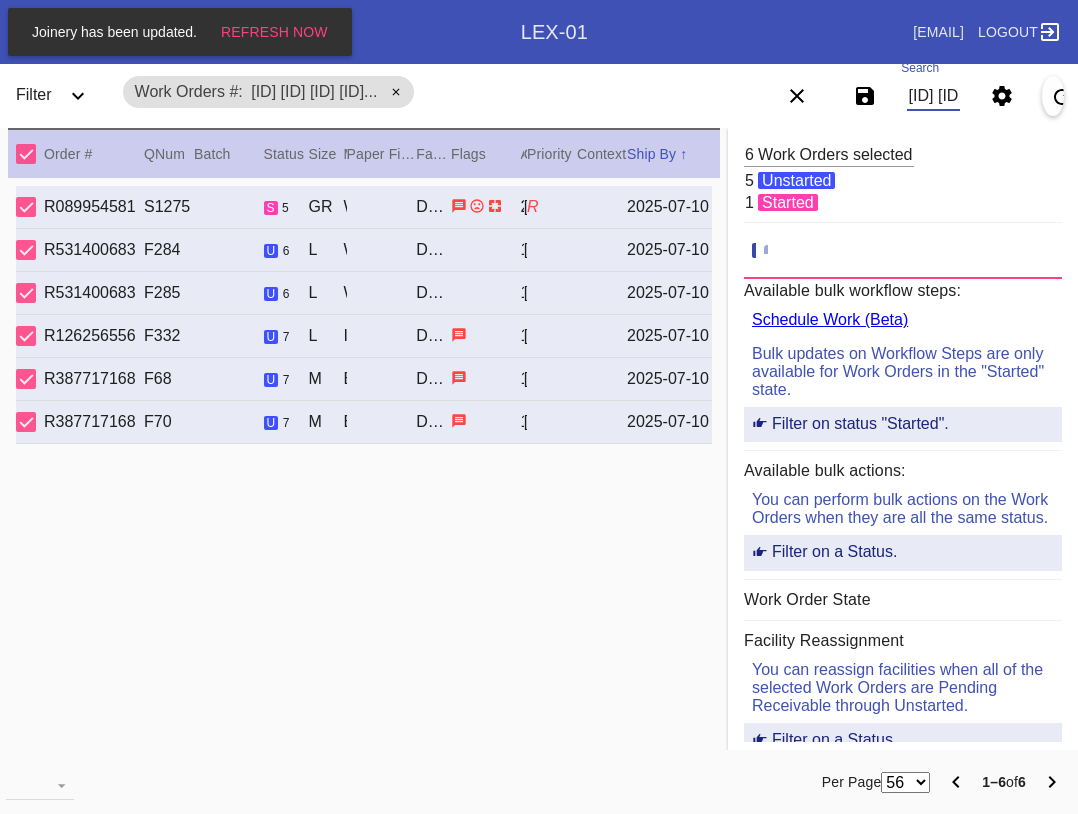 scroll, scrollTop: 0, scrollLeft: 1014, axis: horizontal 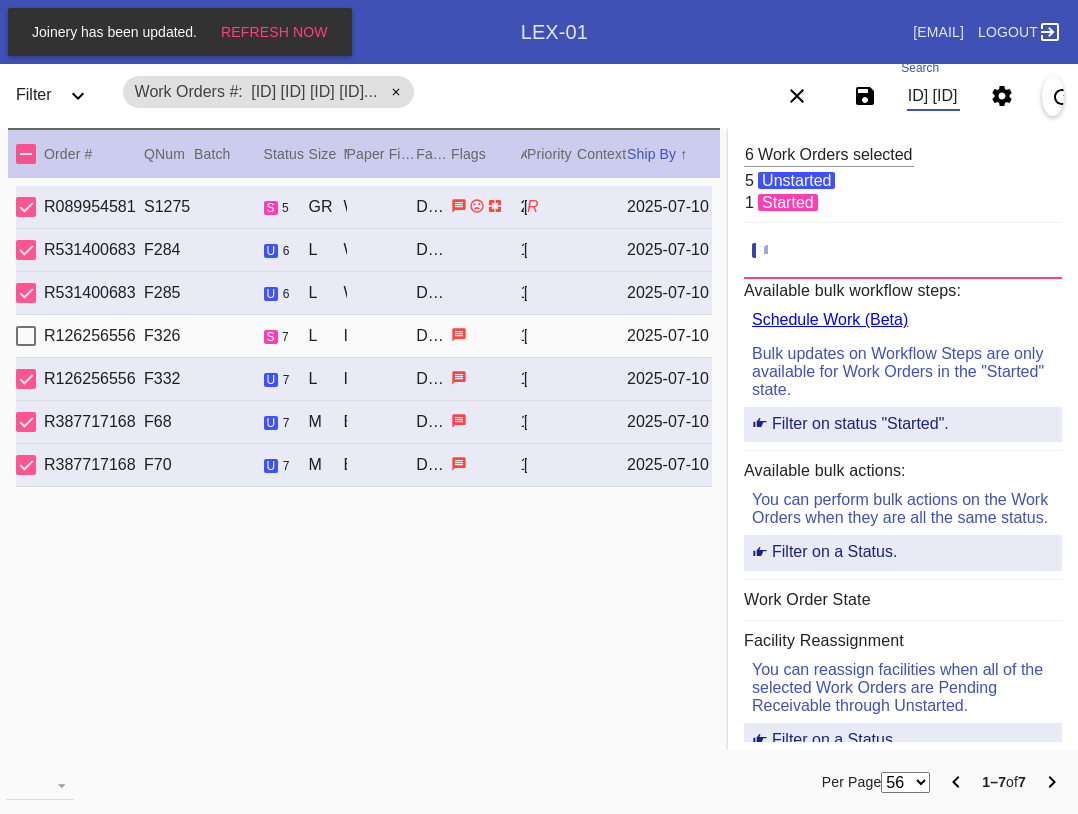 click at bounding box center [26, 154] 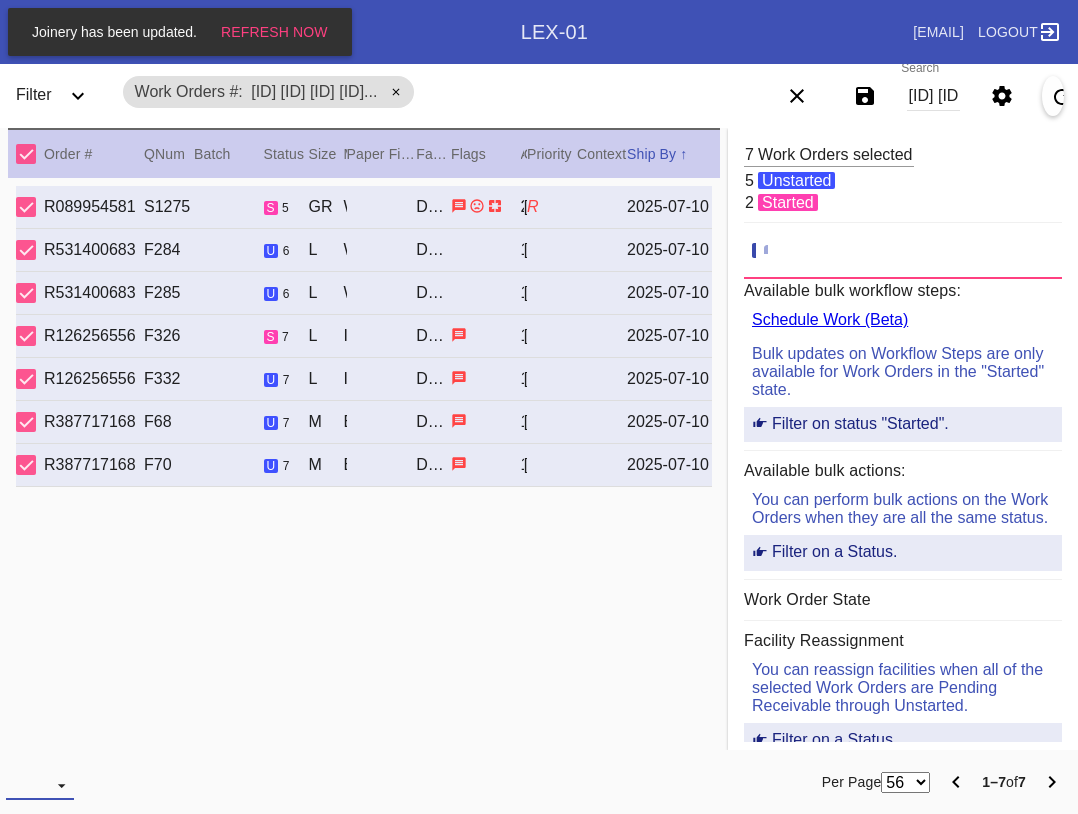 click at bounding box center [40, 785] 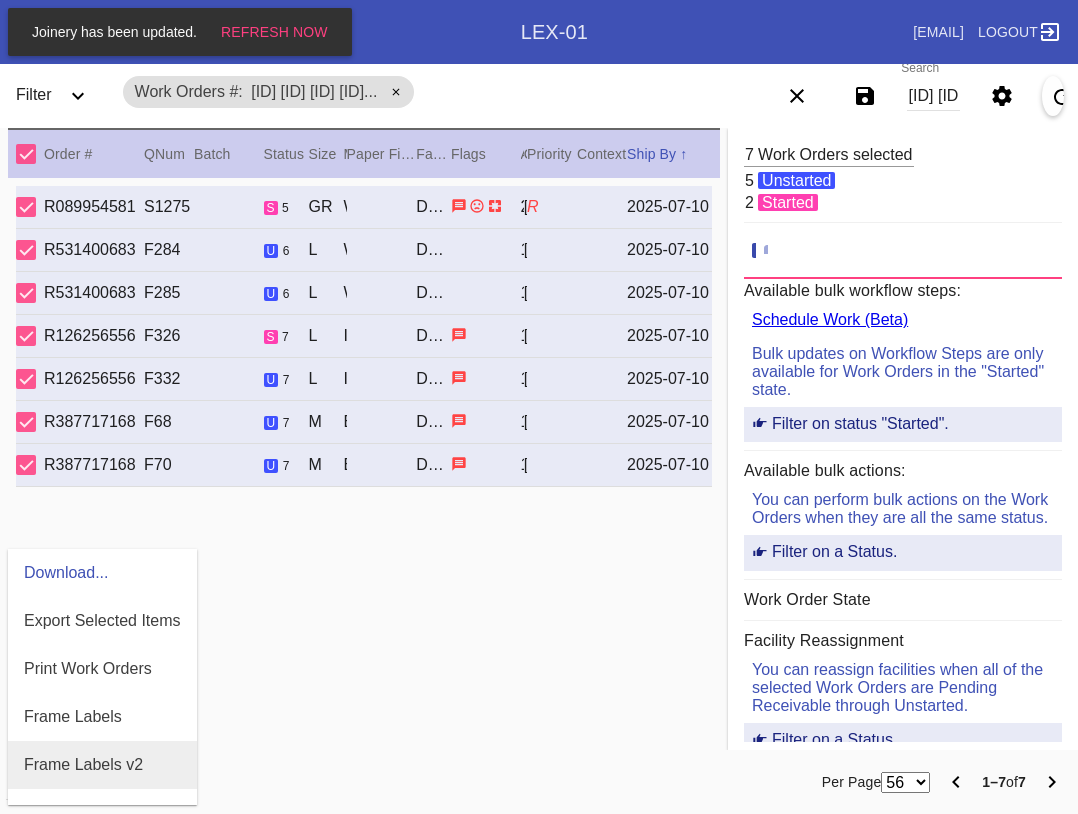 scroll, scrollTop: 100, scrollLeft: 0, axis: vertical 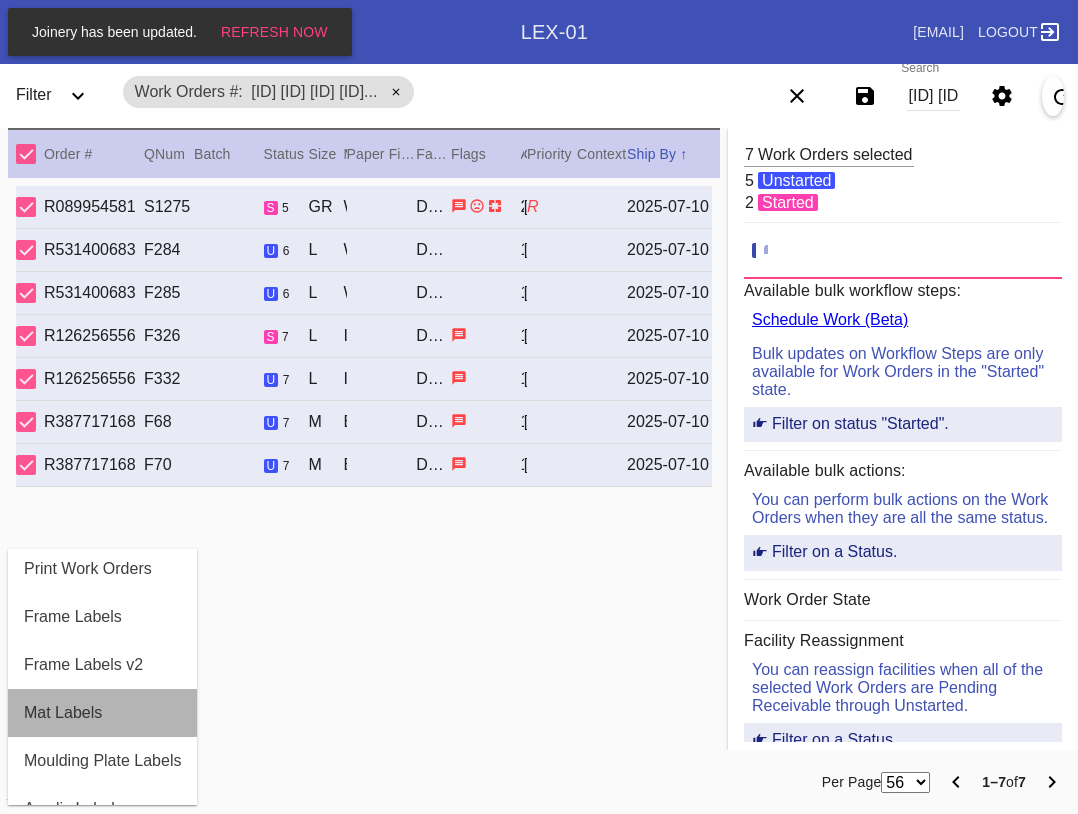 click on "Mat Labels" at bounding box center [63, 713] 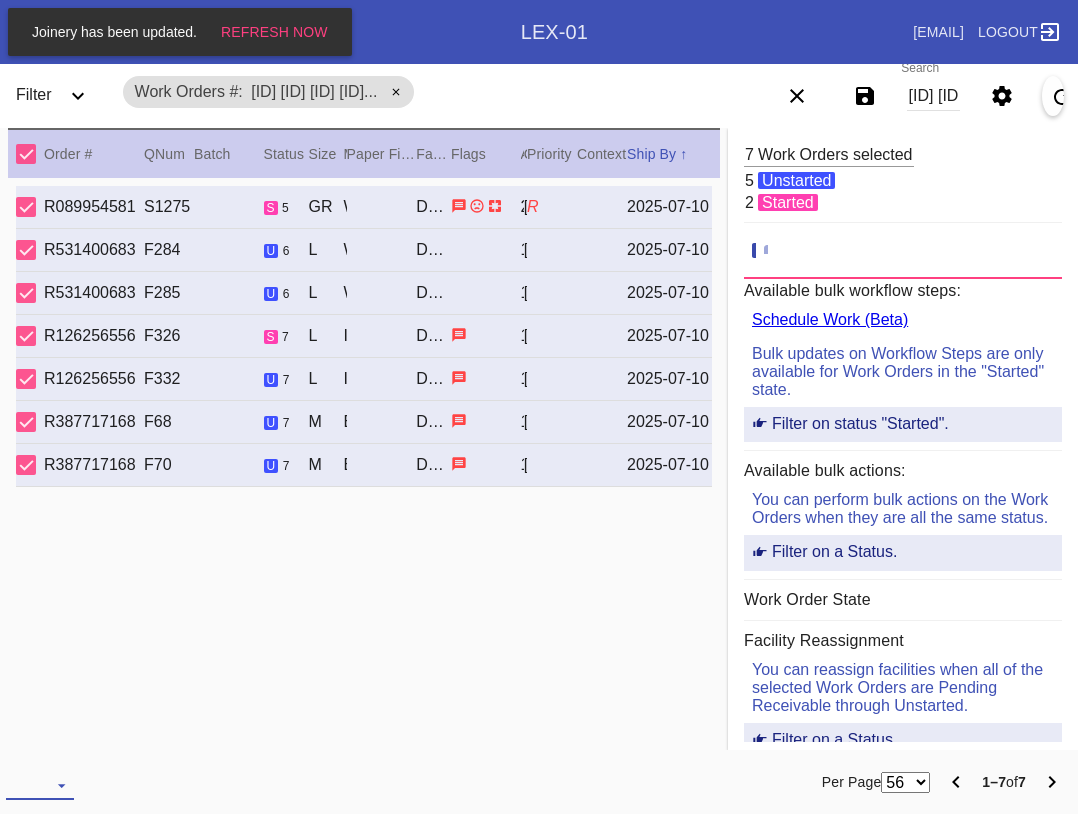 click at bounding box center (40, 785) 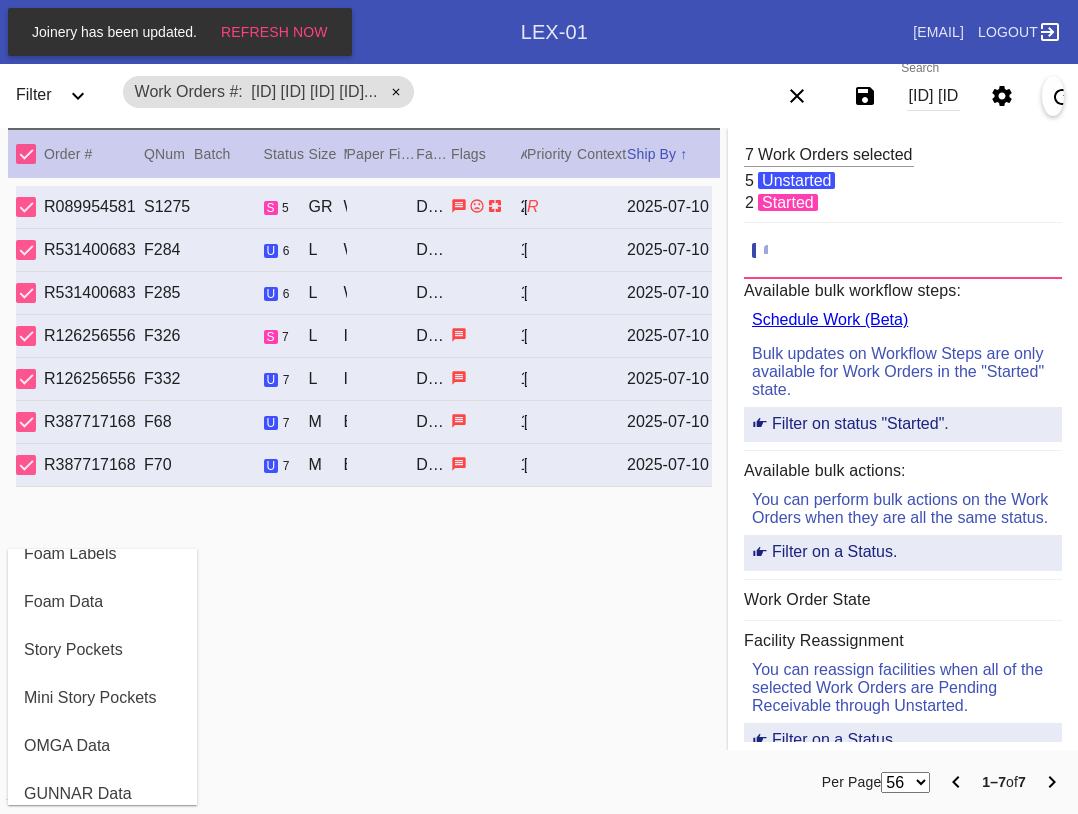 scroll, scrollTop: 464, scrollLeft: 0, axis: vertical 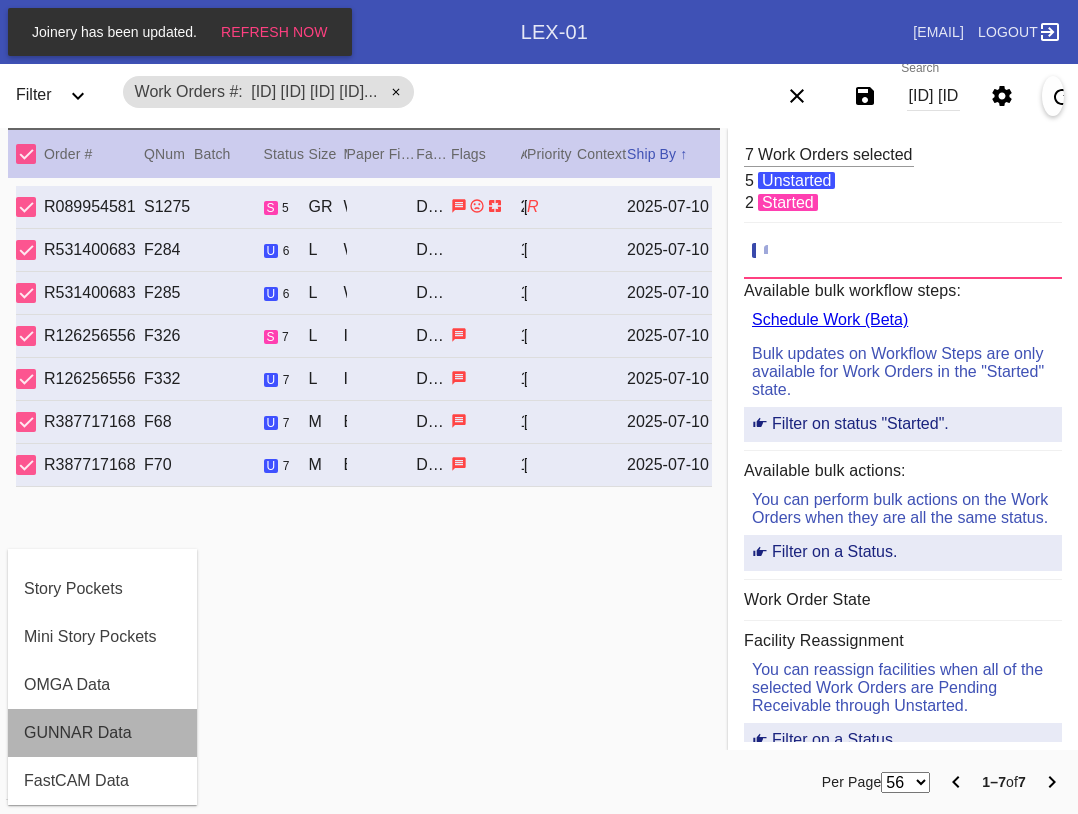 click on "GUNNAR Data" at bounding box center (78, 733) 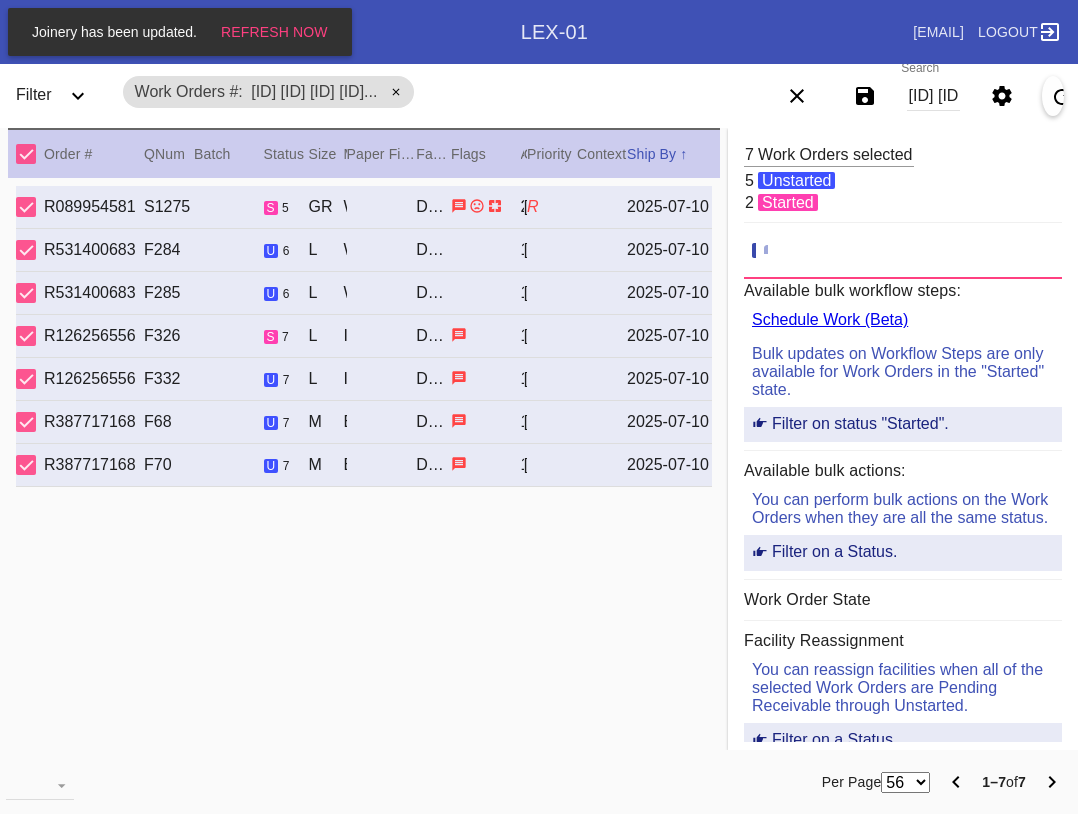 click on "[ID] [ID] [ID] [ID] [ID] [ID] [ID]" at bounding box center (933, 96) 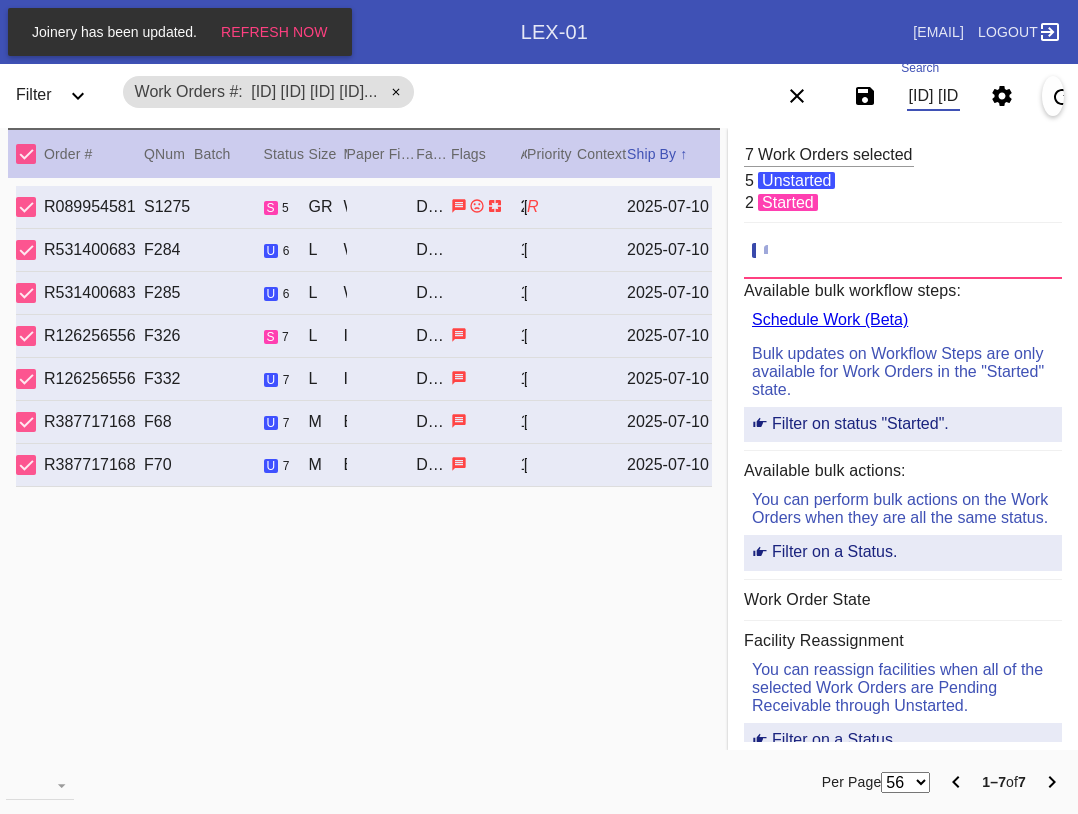 click on "[ID] [ID] [ID] [ID] [ID] [ID] [ID]" at bounding box center (933, 96) 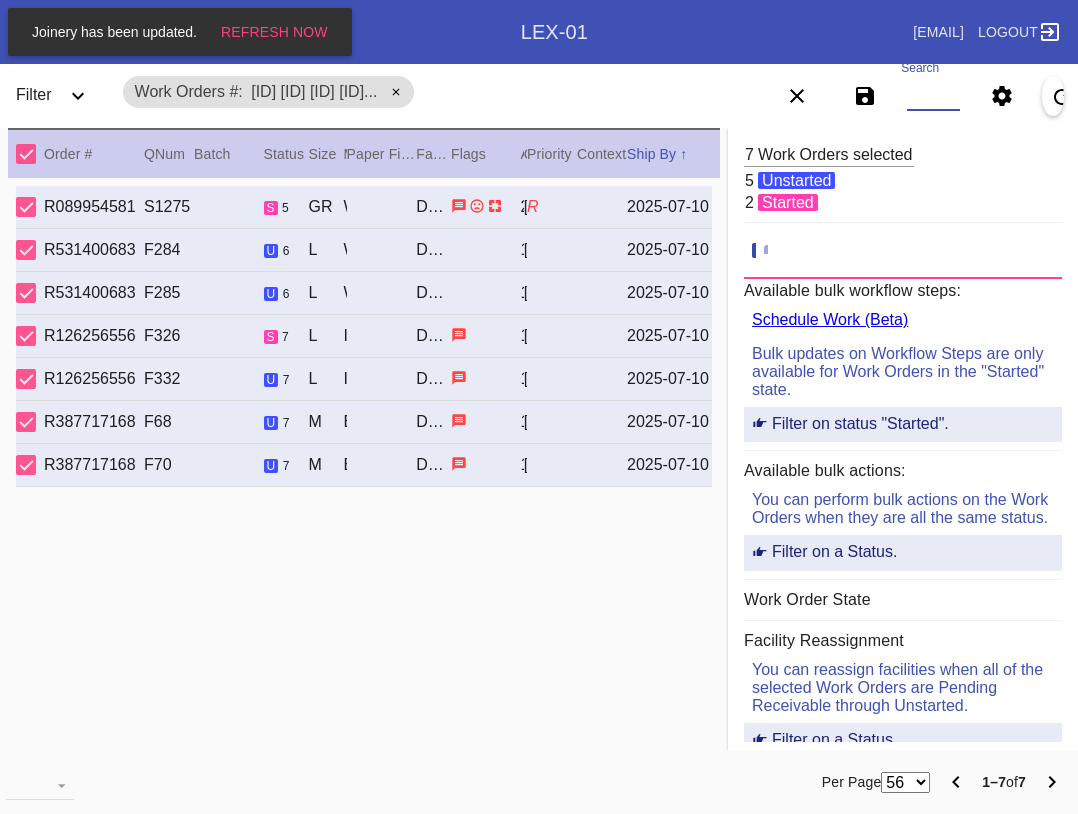 paste on "[ID] [ID] [ID] [ID]" 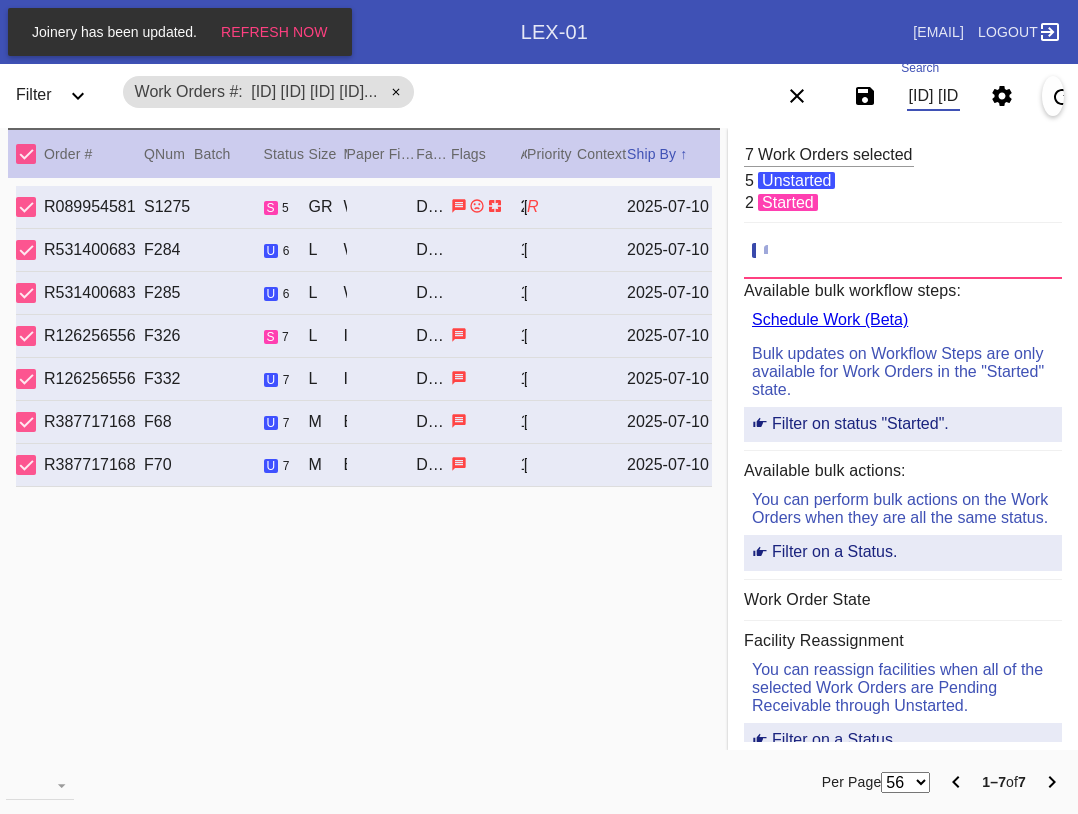 scroll, scrollTop: 0, scrollLeft: 557, axis: horizontal 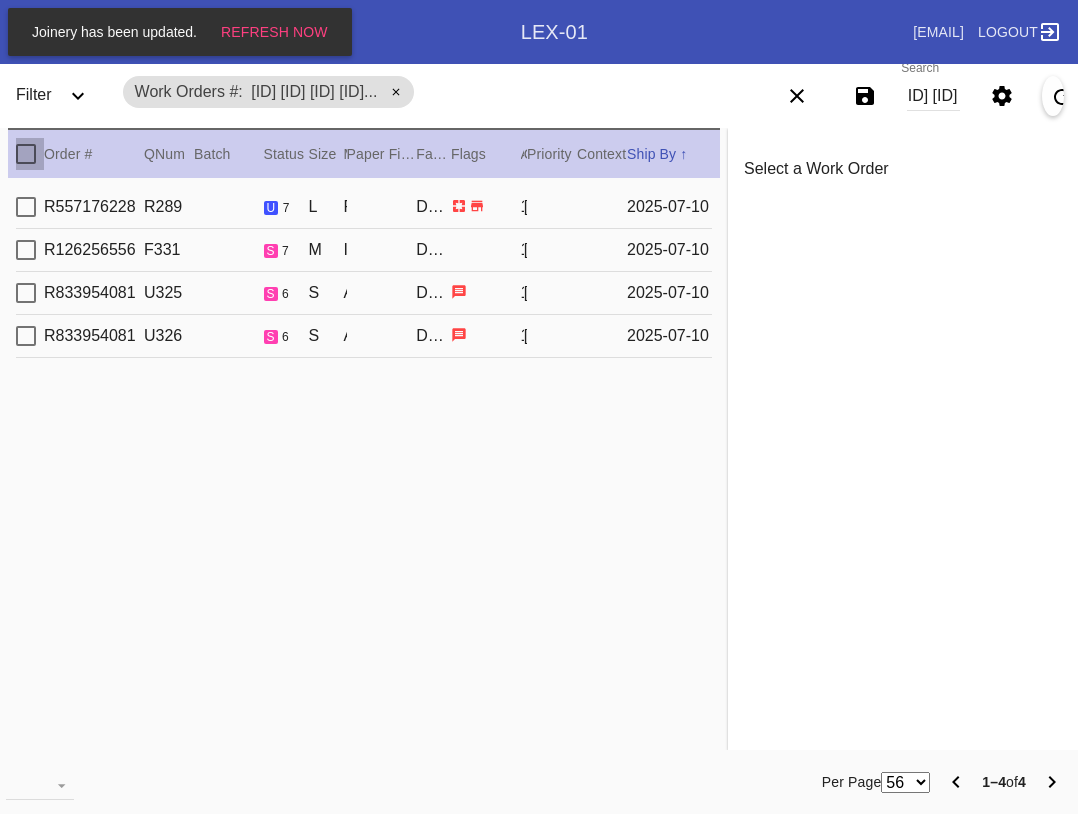 click at bounding box center [26, 154] 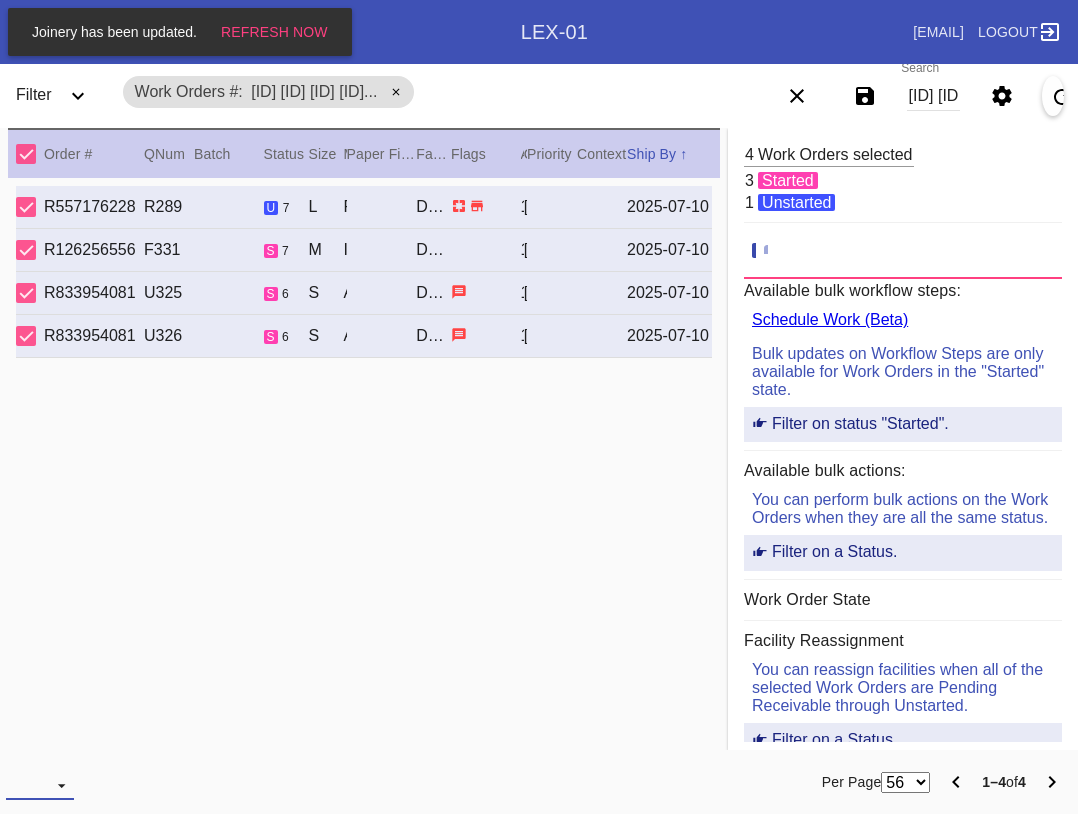 click at bounding box center (40, 785) 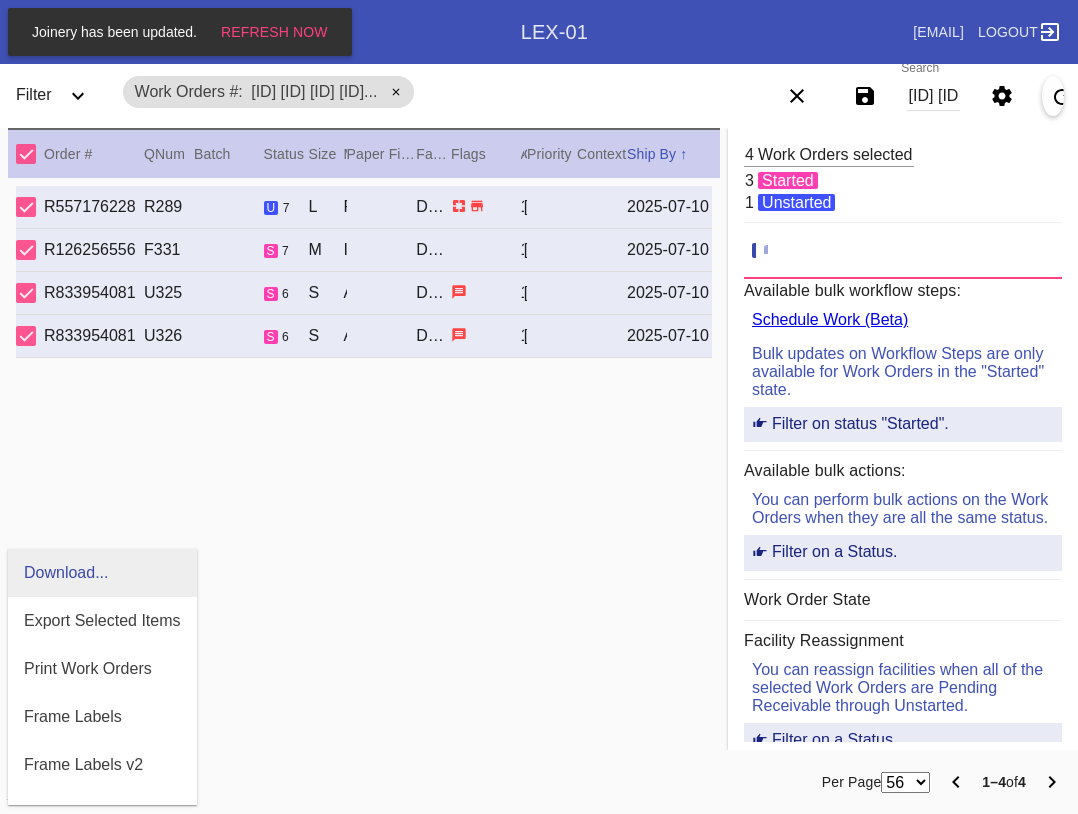 scroll, scrollTop: 100, scrollLeft: 0, axis: vertical 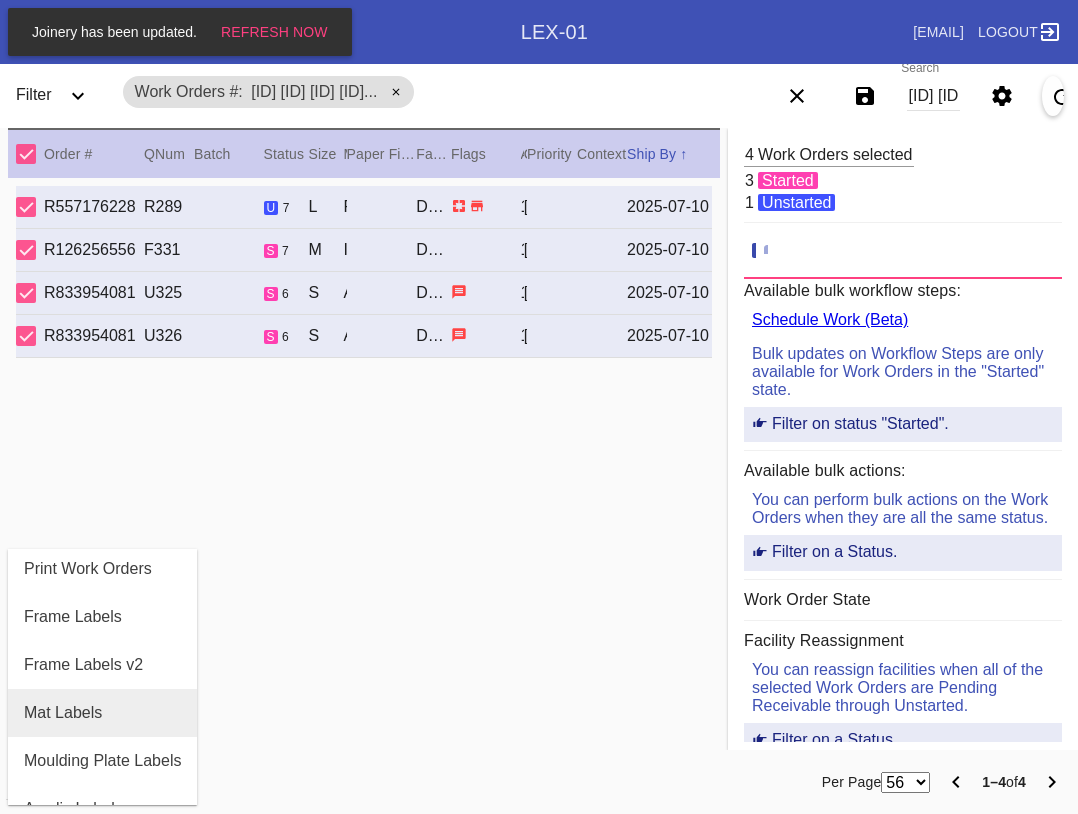 click on "Mat Labels" at bounding box center (102, 713) 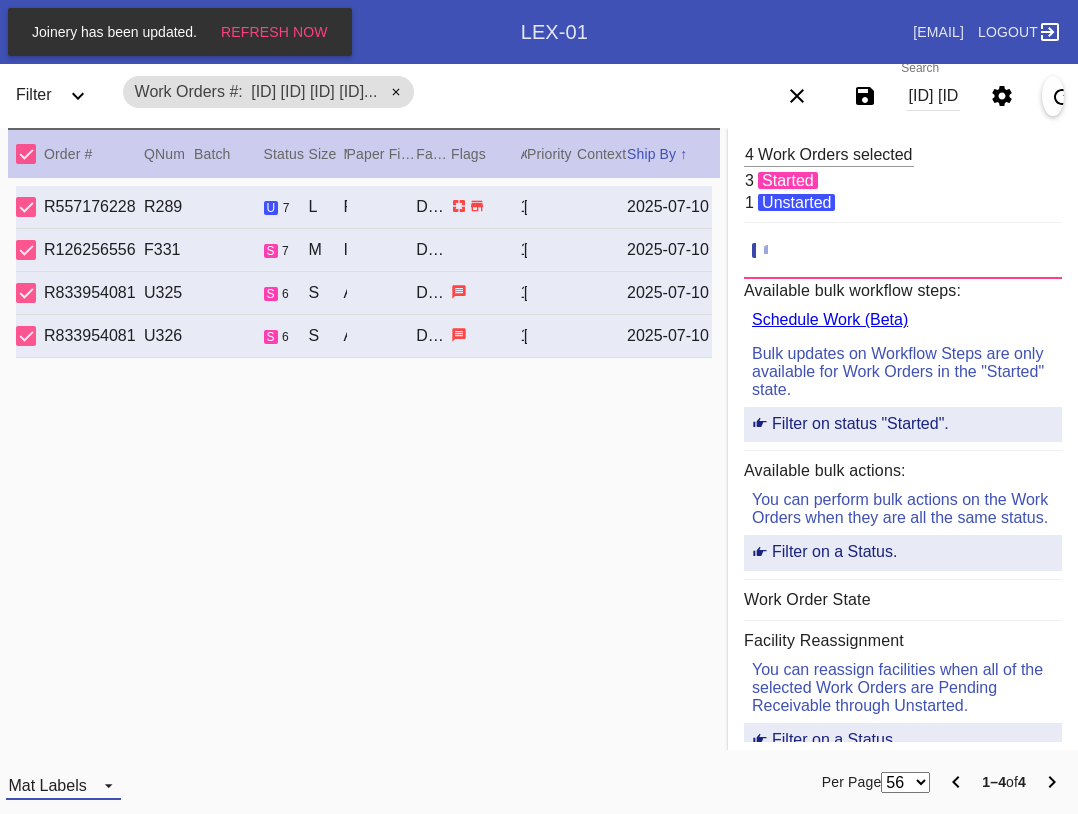click on "Mat Labels" at bounding box center [47, 785] 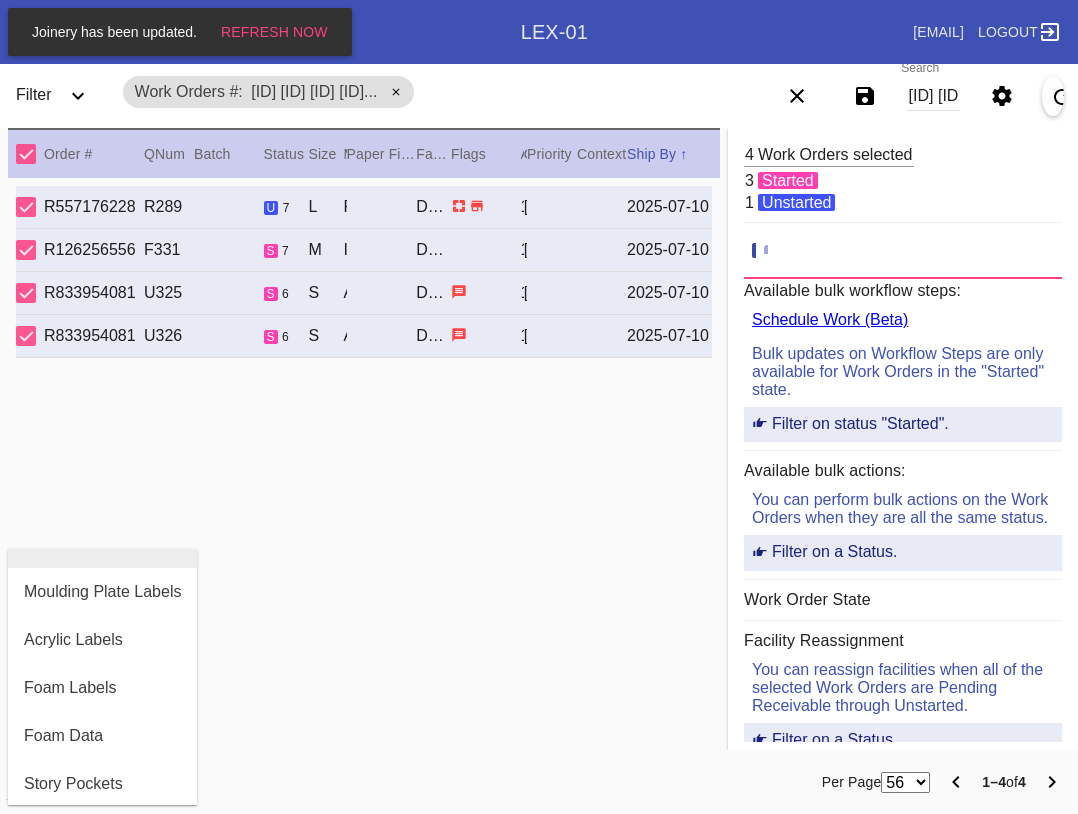 scroll, scrollTop: 464, scrollLeft: 0, axis: vertical 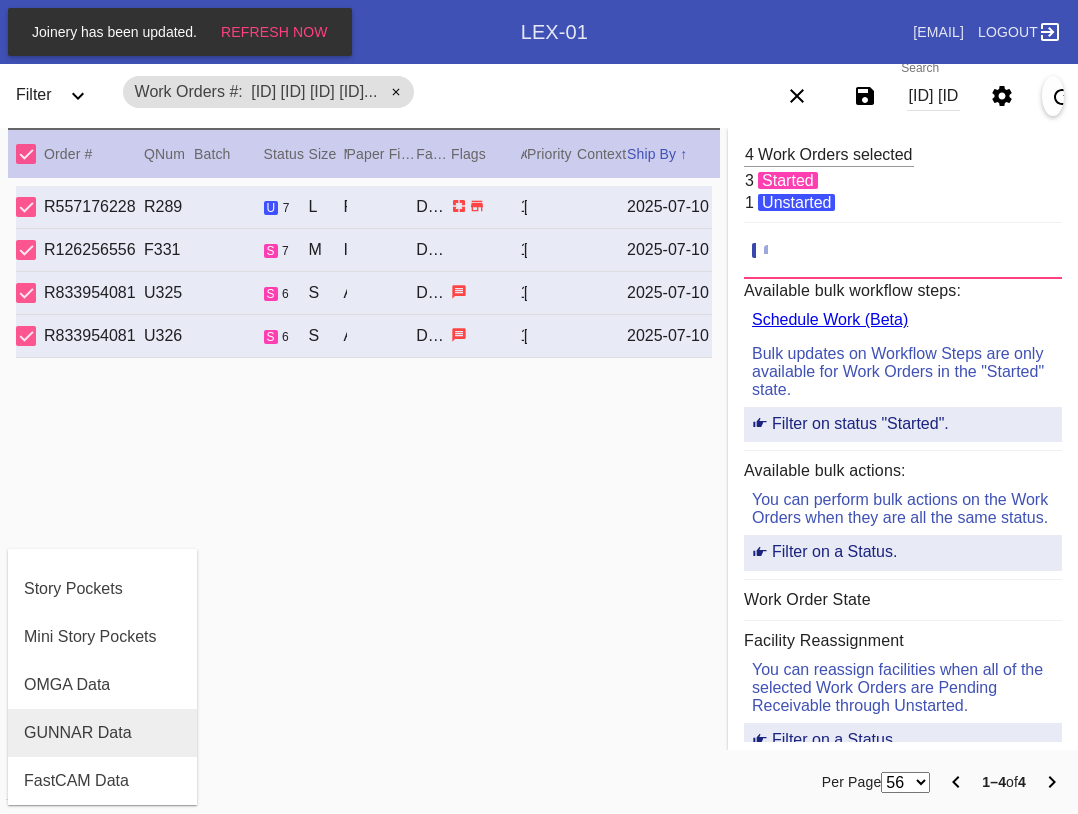 click on "GUNNAR Data" at bounding box center (102, 733) 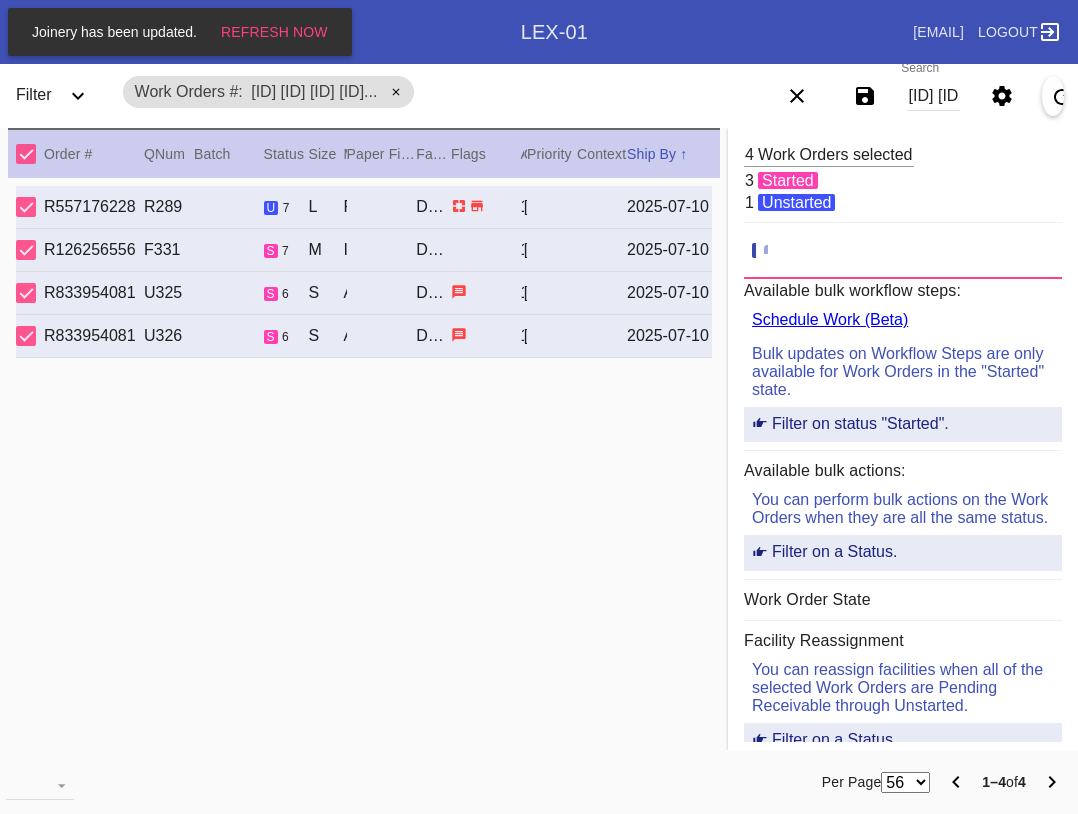 click on "[ID] [ID] [ID] [ID]" at bounding box center [933, 96] 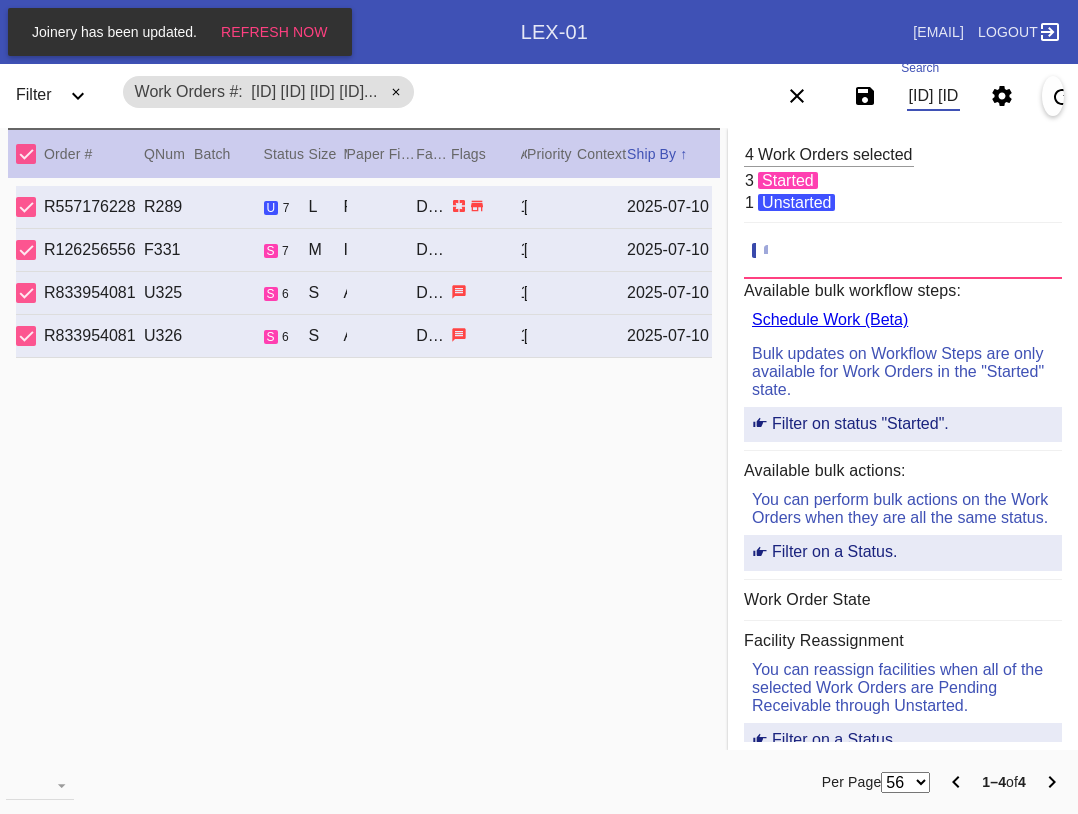 click on "[ID] [ID] [ID] [ID]" at bounding box center [933, 96] 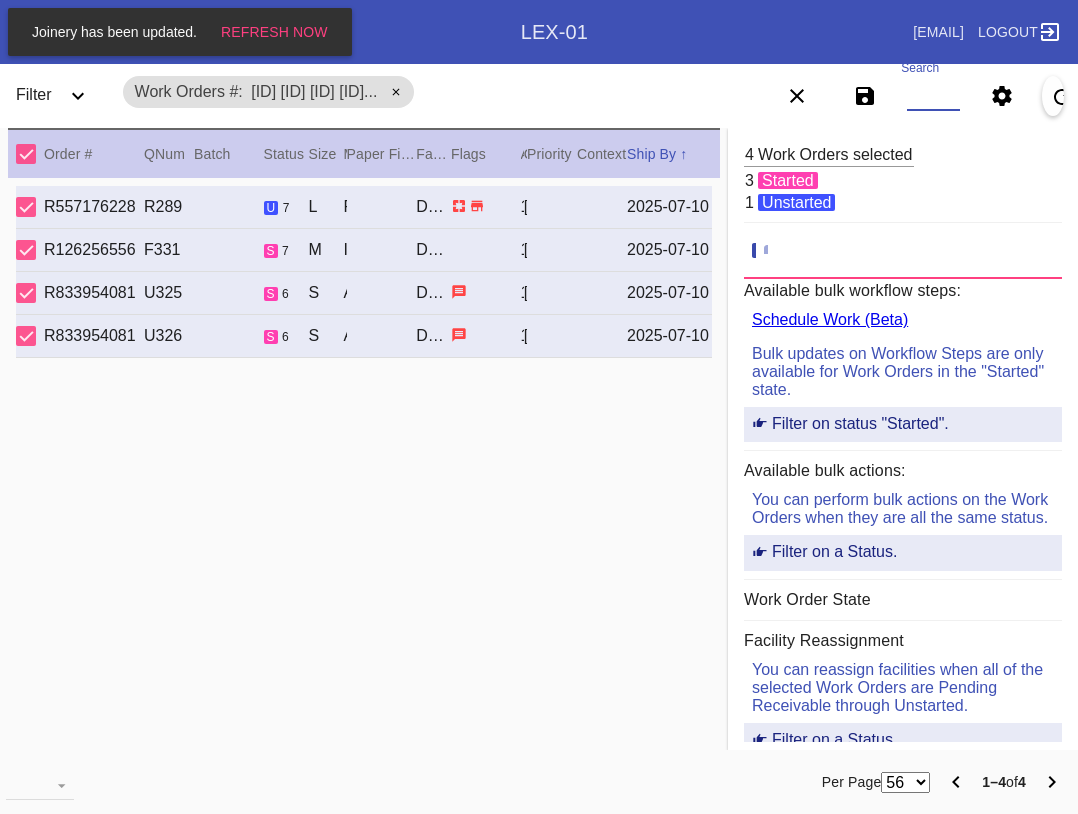 paste on "[ID] [ID] [ID] [ID] [ID] [ID] [ID]" 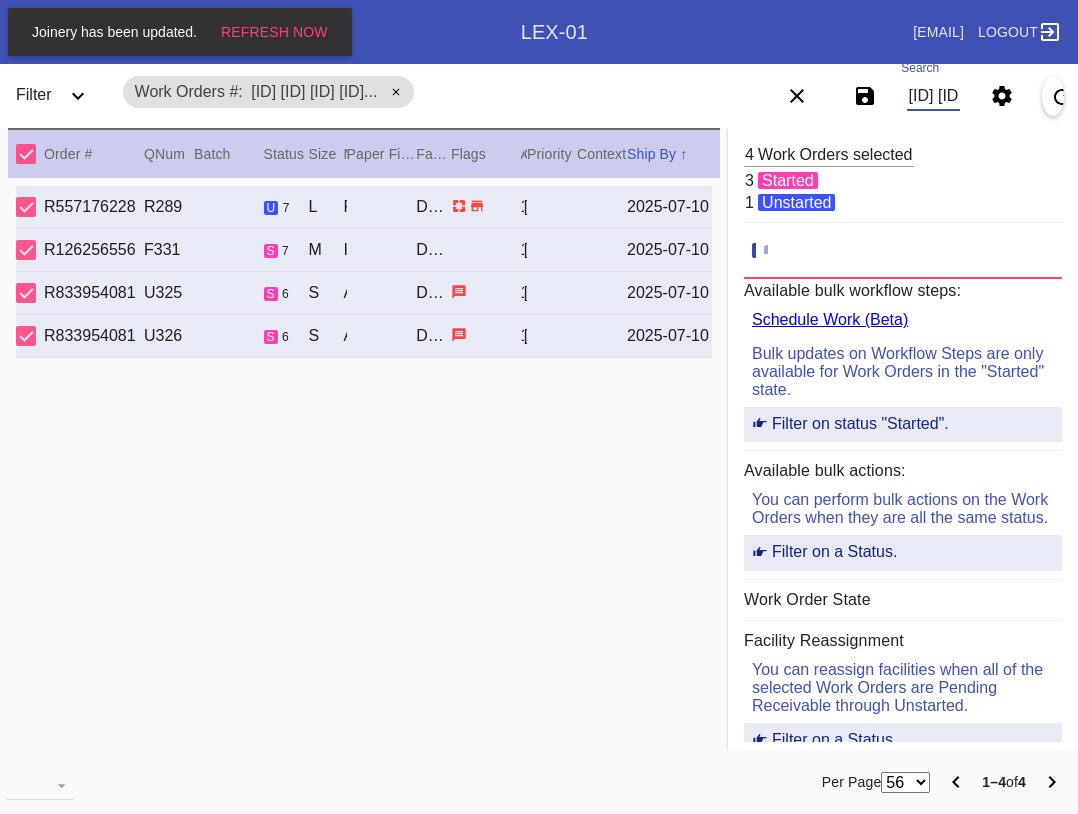 scroll, scrollTop: 0, scrollLeft: 1016, axis: horizontal 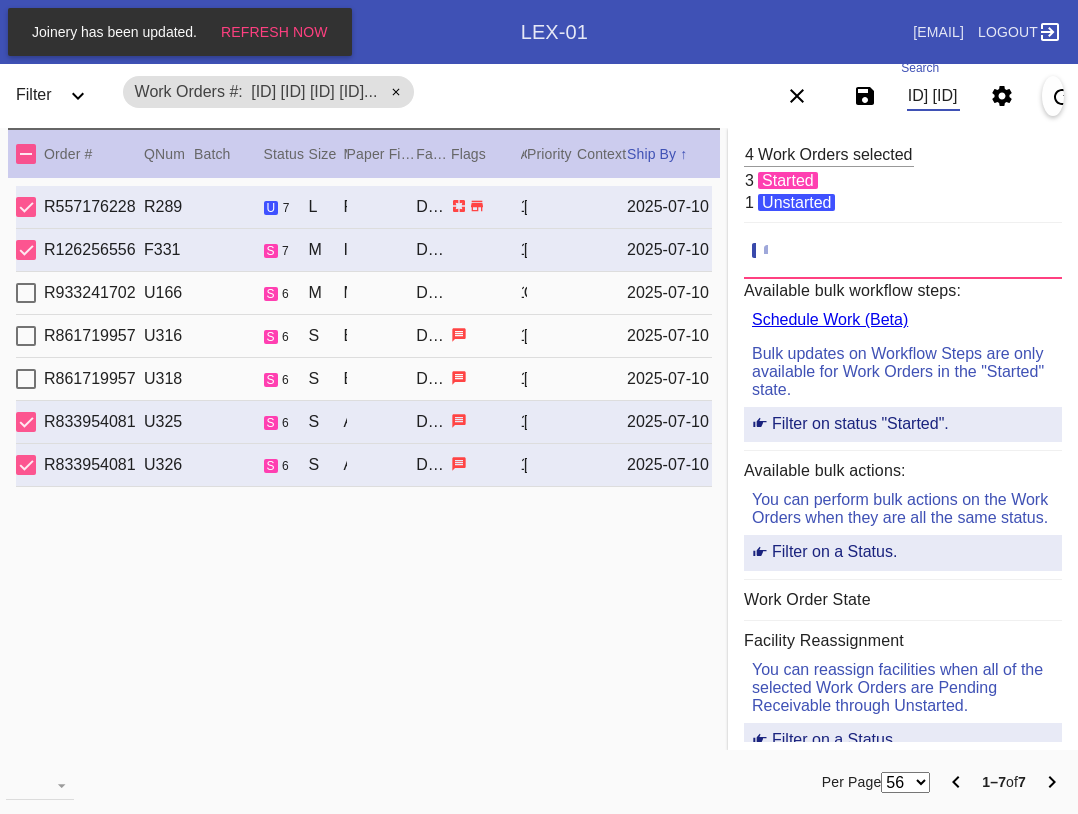 click at bounding box center (26, 154) 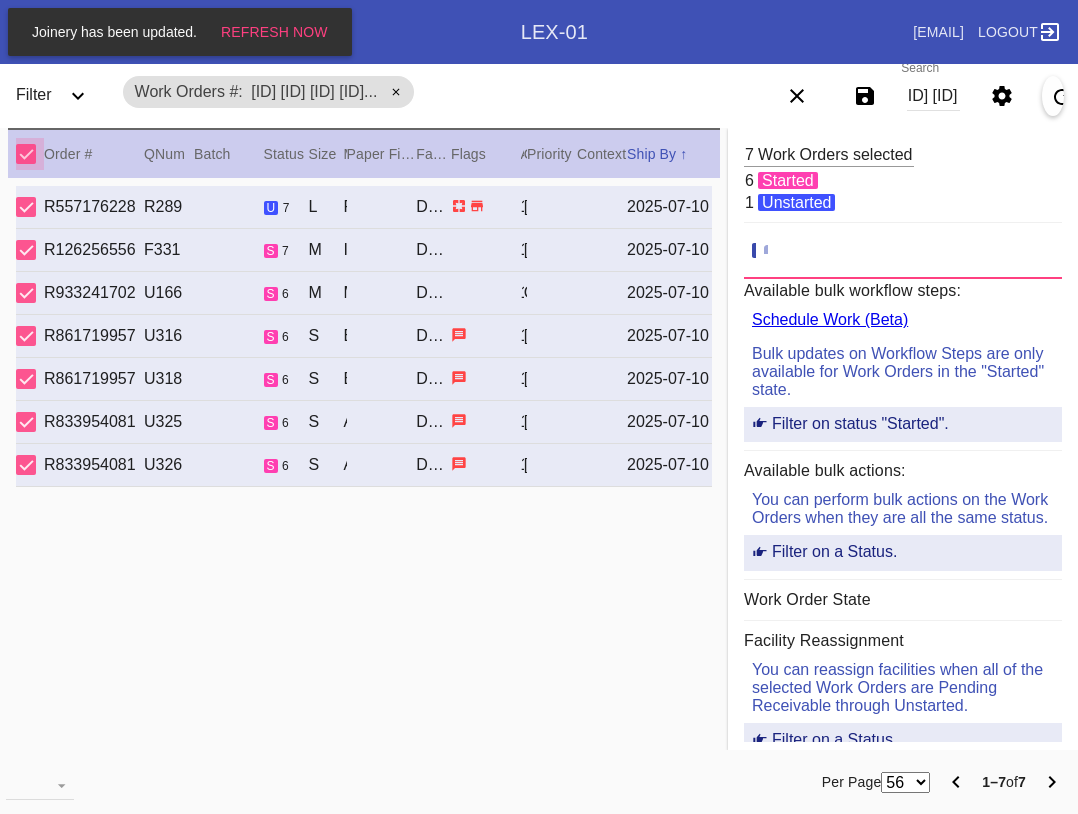 scroll, scrollTop: 0, scrollLeft: 0, axis: both 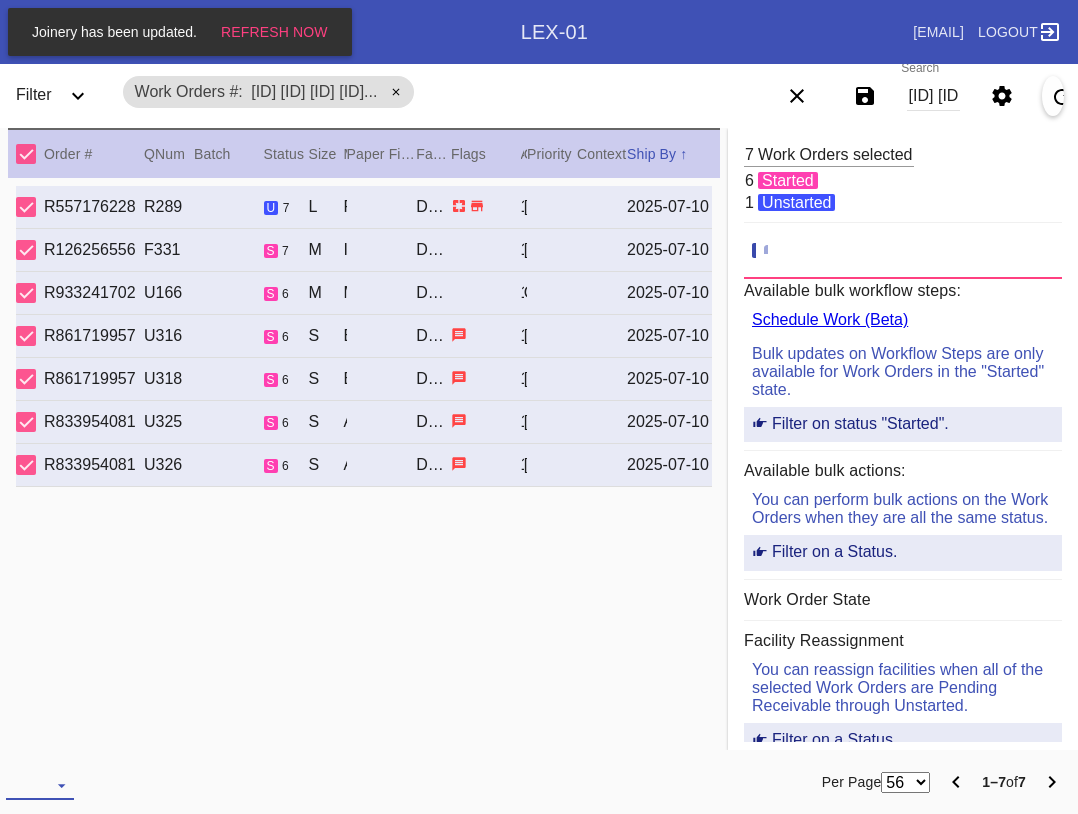 click at bounding box center [40, 785] 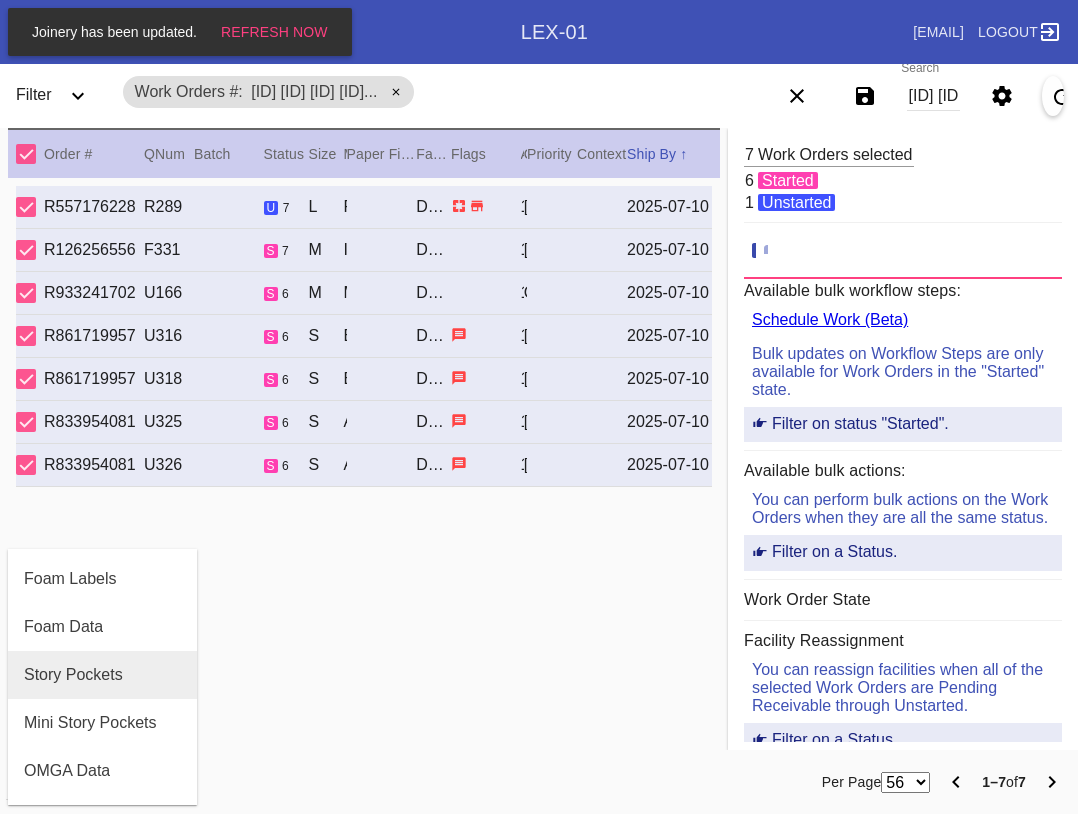 scroll, scrollTop: 464, scrollLeft: 0, axis: vertical 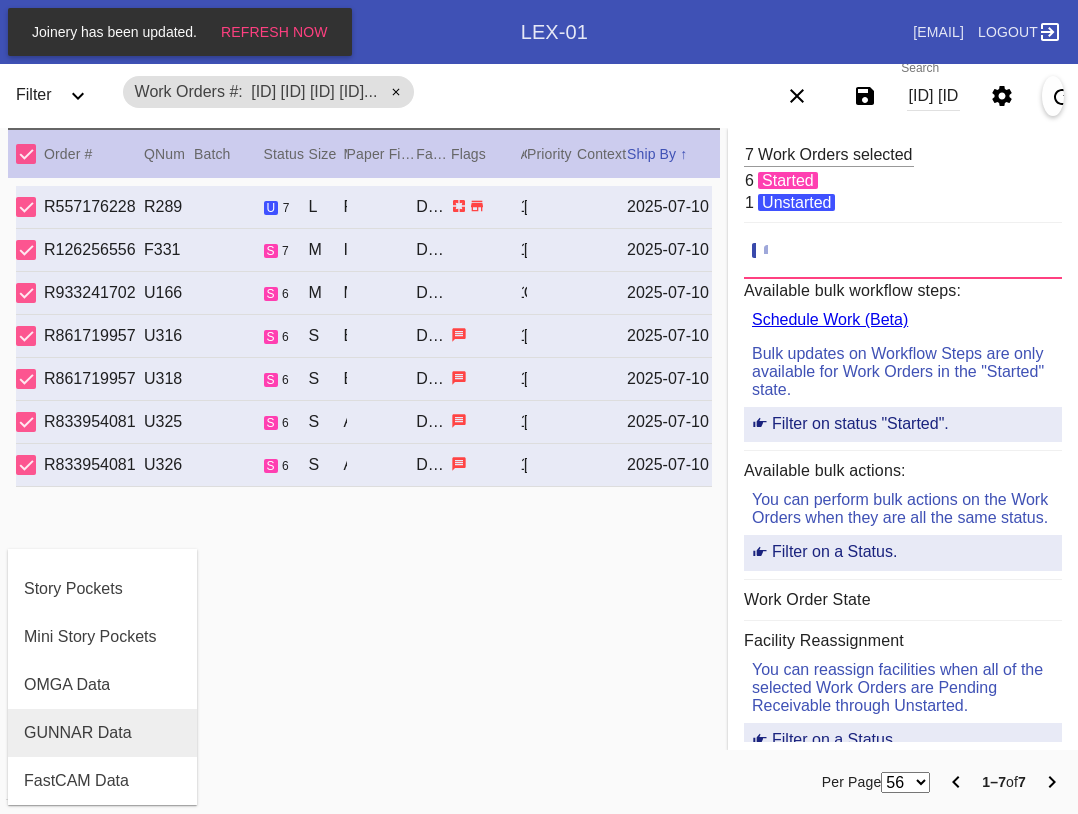 click on "GUNNAR Data" at bounding box center (102, 733) 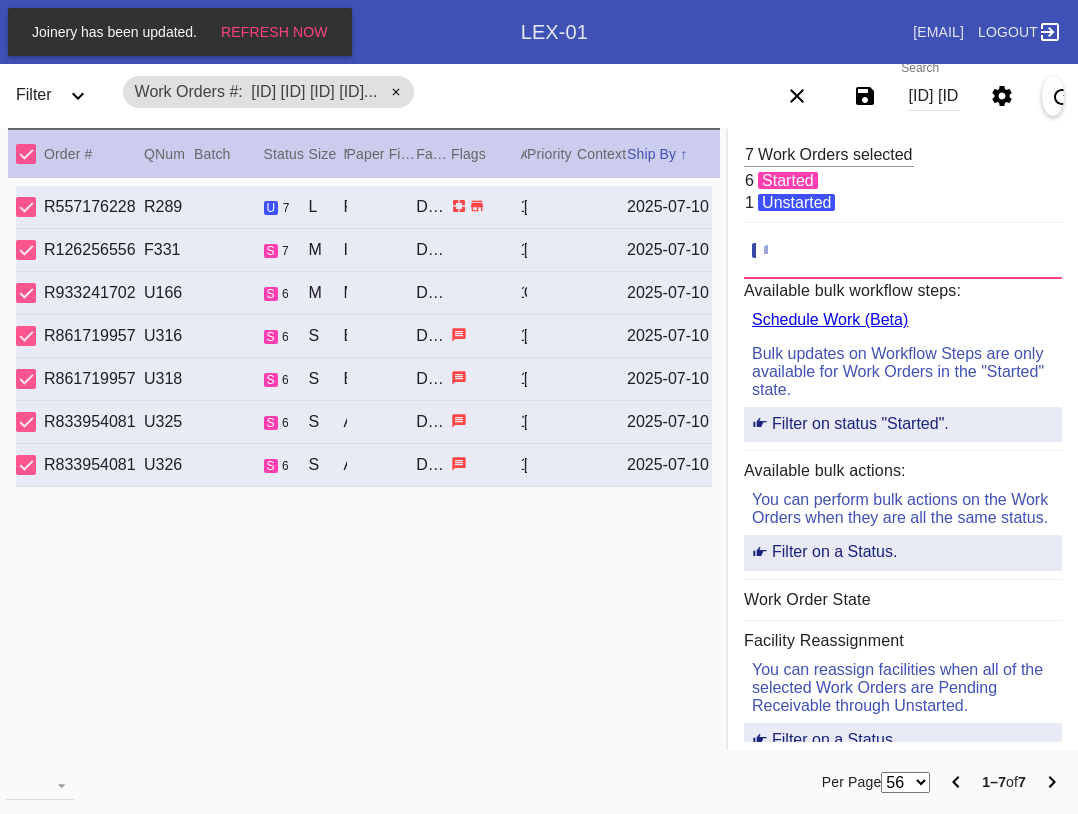 click on "[ID] [ID] [ID] [ID] [ID] [ID] [ID]" at bounding box center [933, 96] 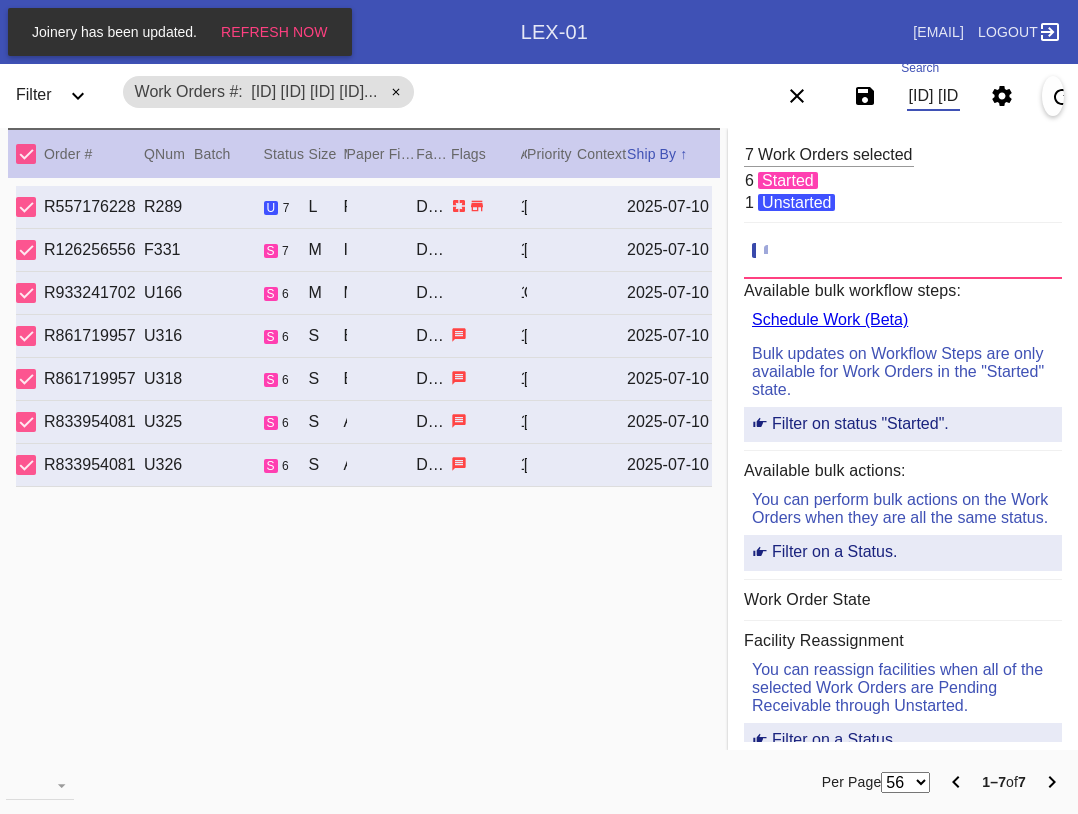 click on "[ID] [ID] [ID] [ID] [ID] [ID] [ID]" at bounding box center (933, 96) 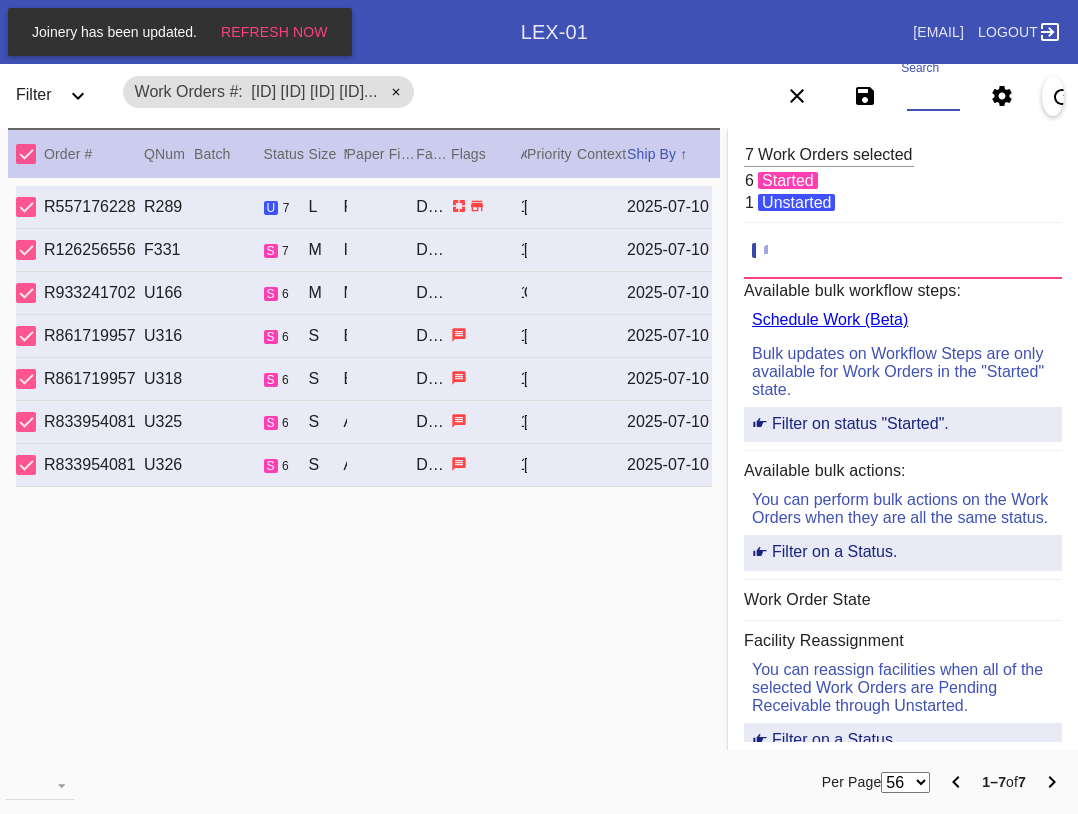 paste on "[ID] [ID] [ID] [ID] [ID]" 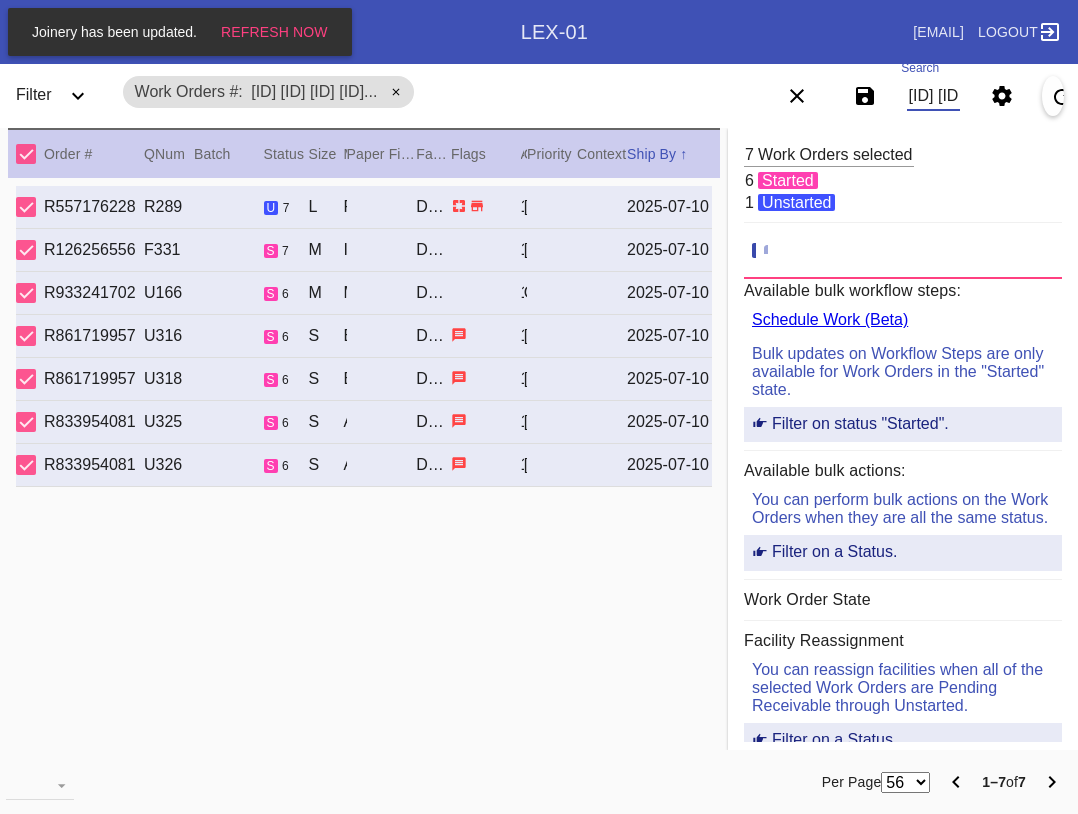 scroll, scrollTop: 0, scrollLeft: 710, axis: horizontal 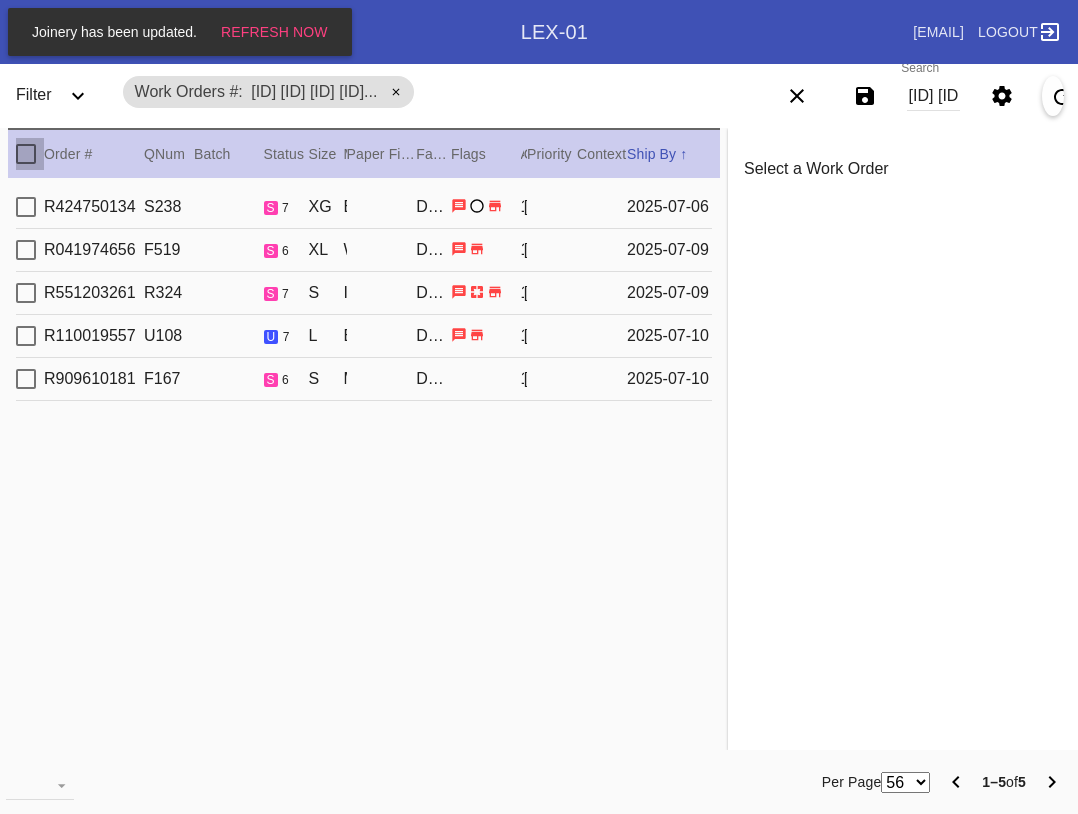 click at bounding box center [26, 154] 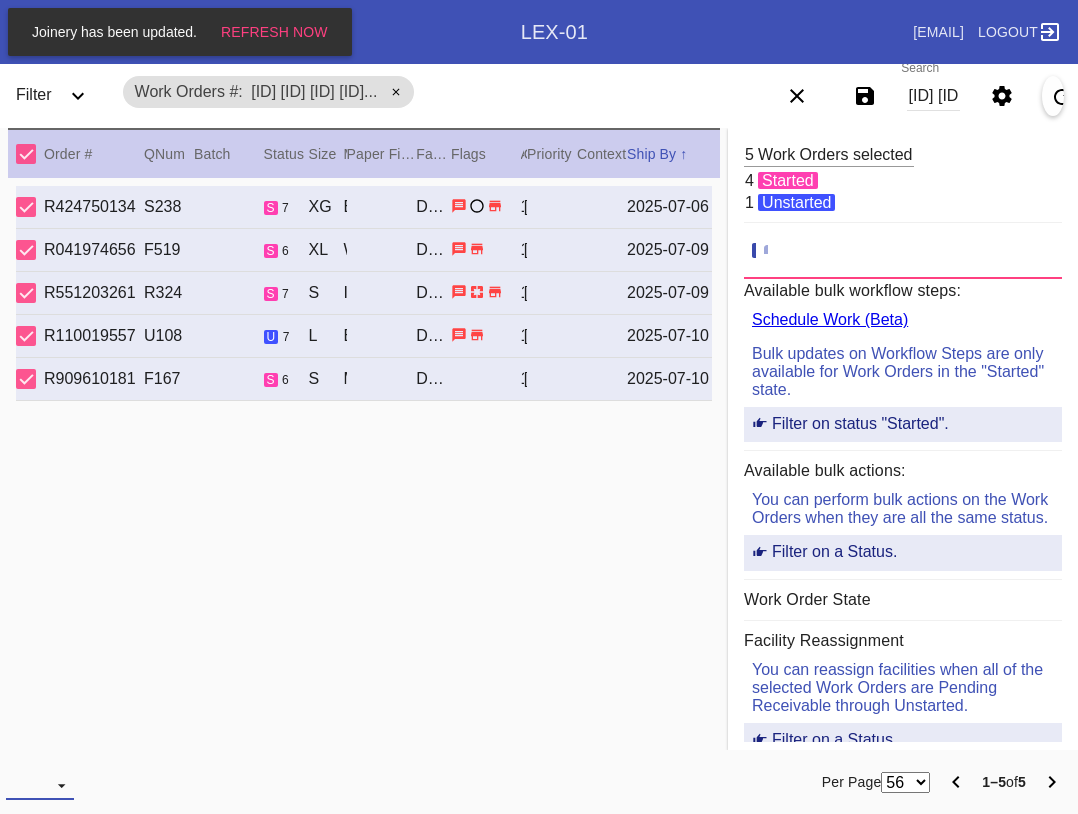 click at bounding box center (40, 785) 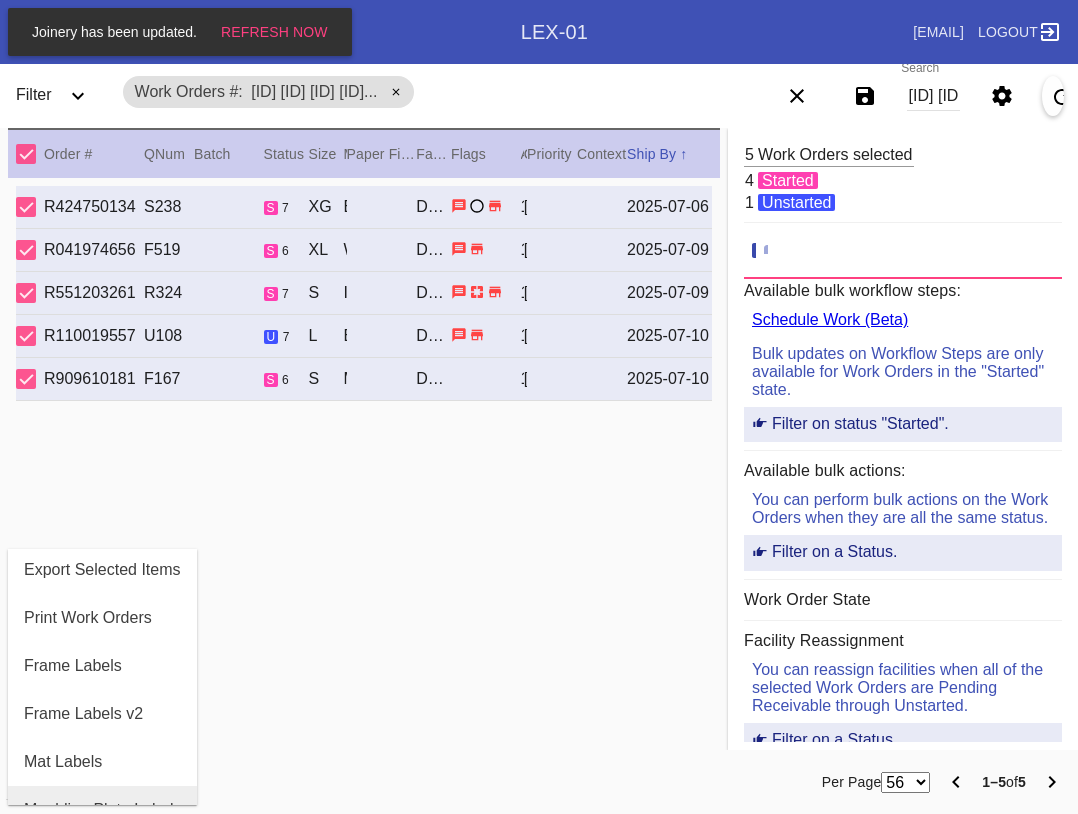 scroll, scrollTop: 100, scrollLeft: 0, axis: vertical 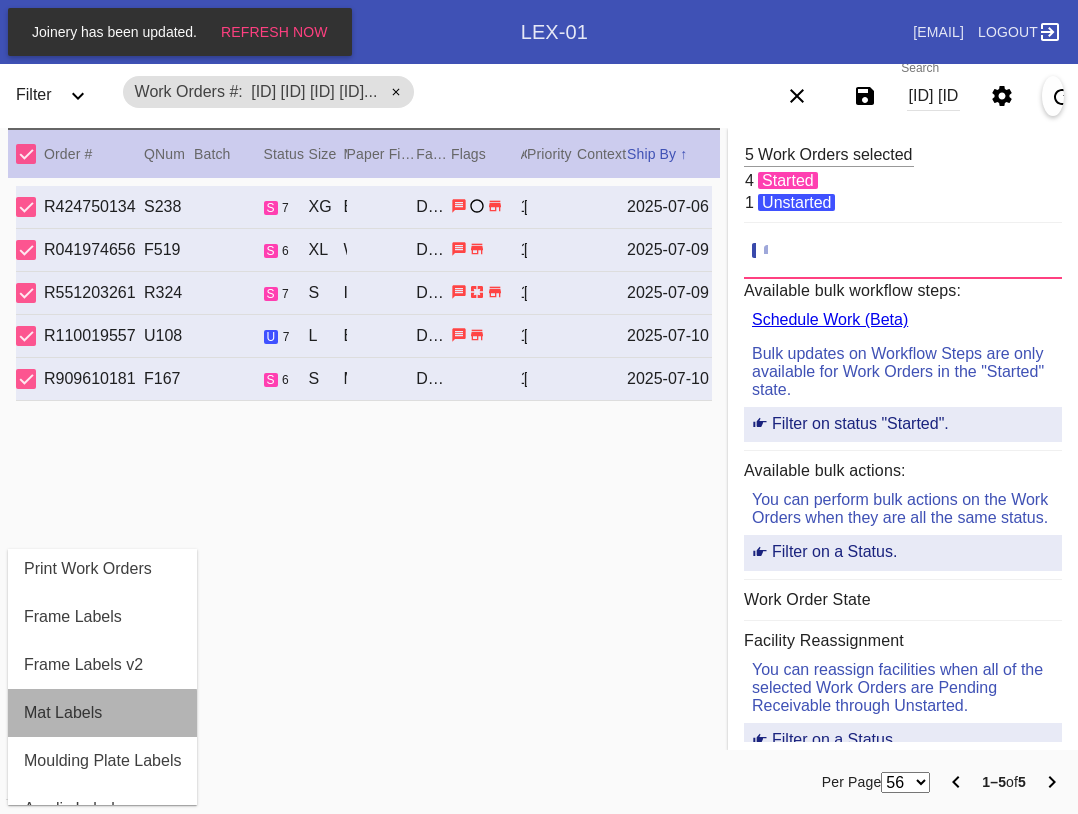 click on "Mat Labels" at bounding box center [63, 713] 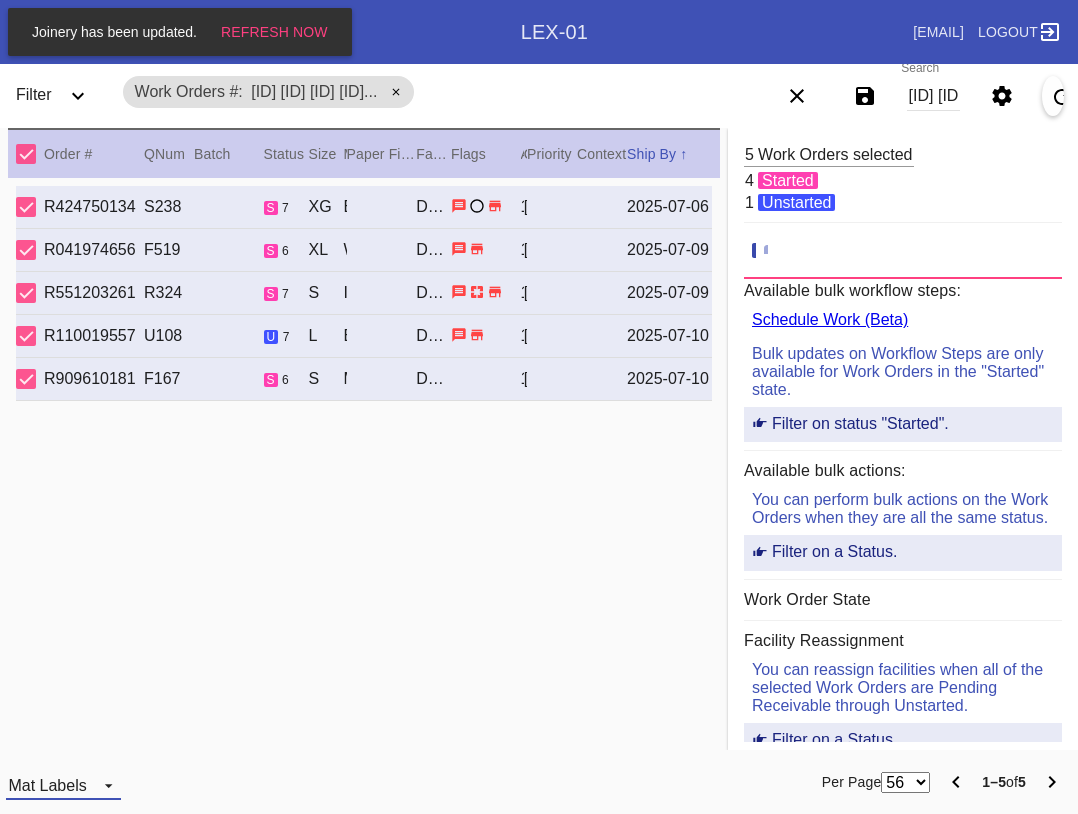 click on "Mat Labels" at bounding box center (47, 785) 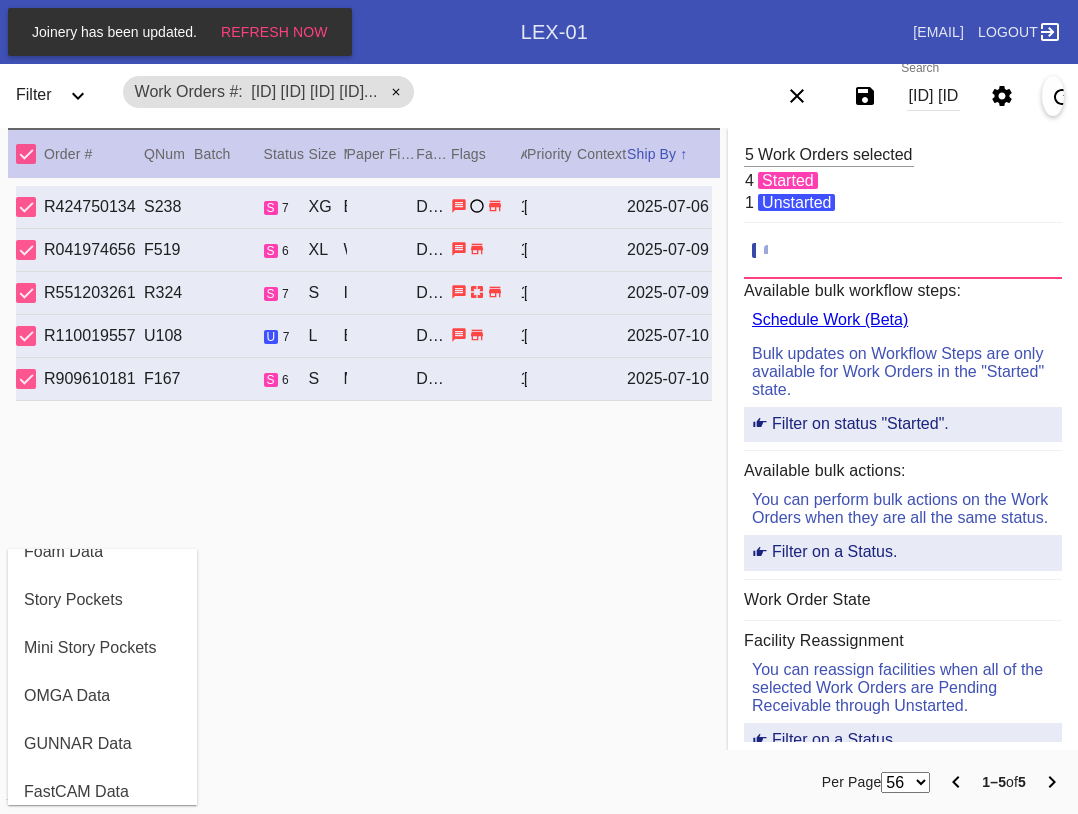 scroll, scrollTop: 464, scrollLeft: 0, axis: vertical 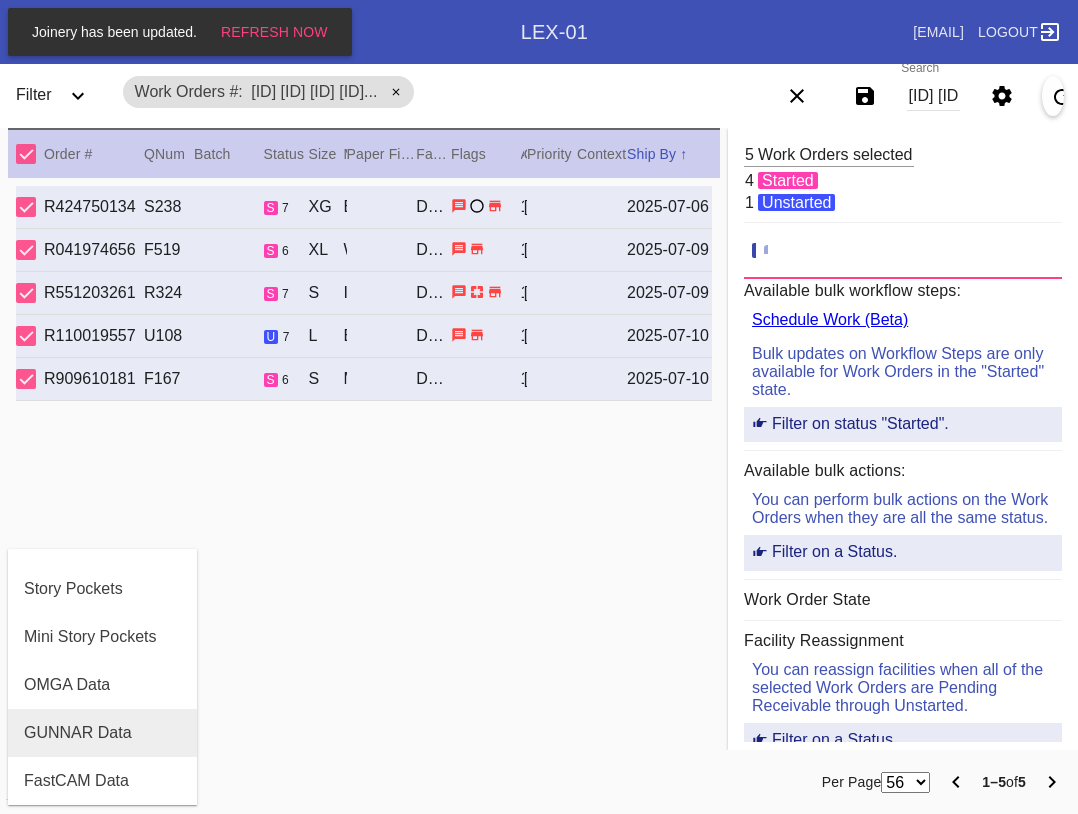 click on "GUNNAR Data" at bounding box center (78, 733) 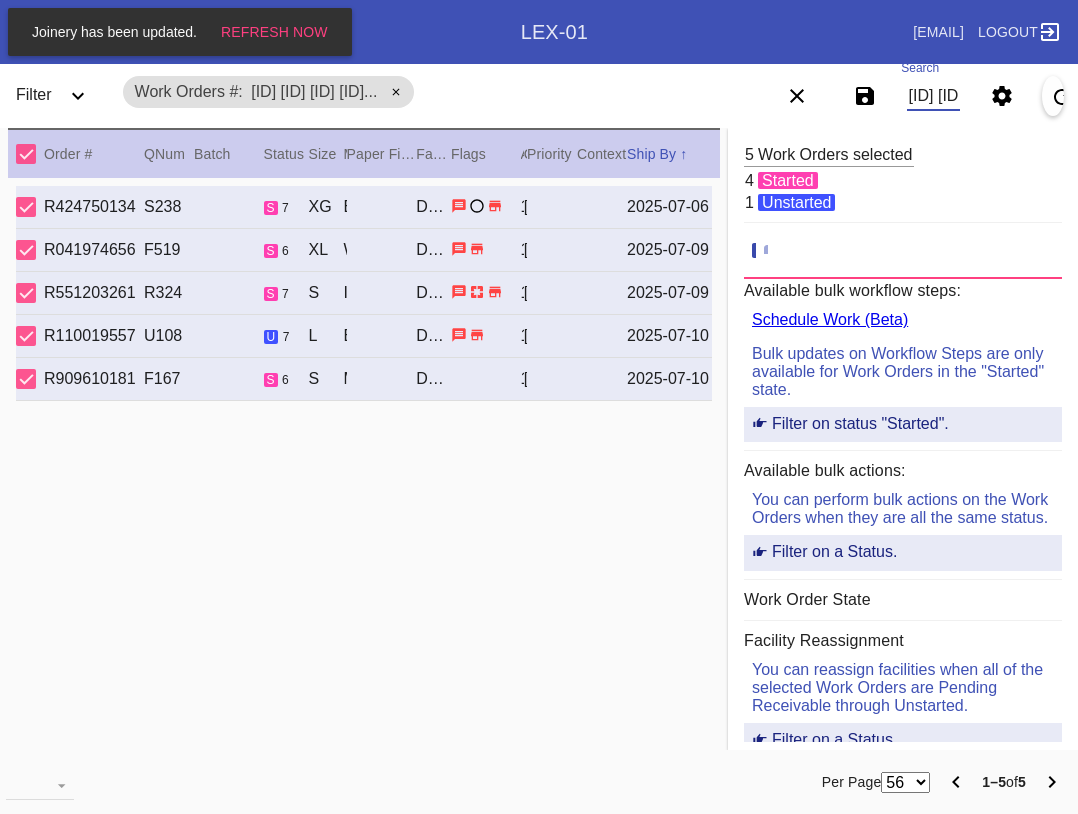 click on "[ID] [ID] [ID] [ID] [ID]" at bounding box center [933, 96] 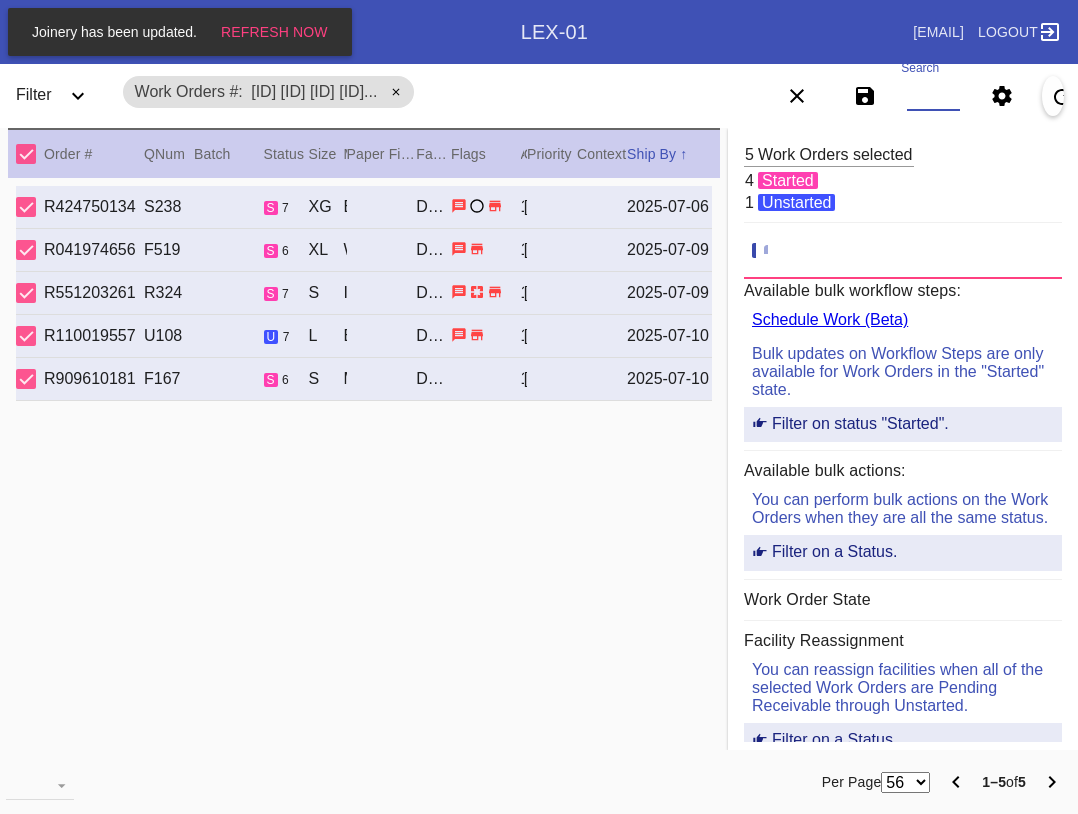 paste on "W547999281811766 W861155931044826 W789603651095608 W506935691806389 W605758303872982" 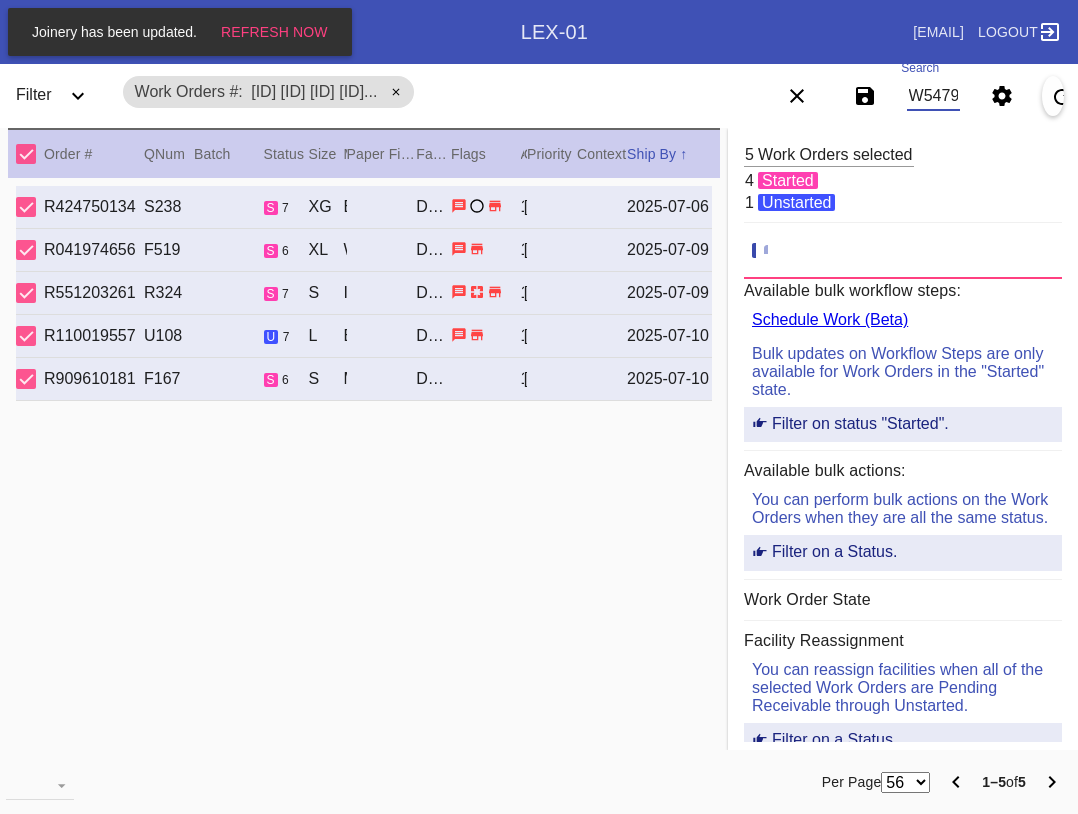 scroll, scrollTop: 0, scrollLeft: 709, axis: horizontal 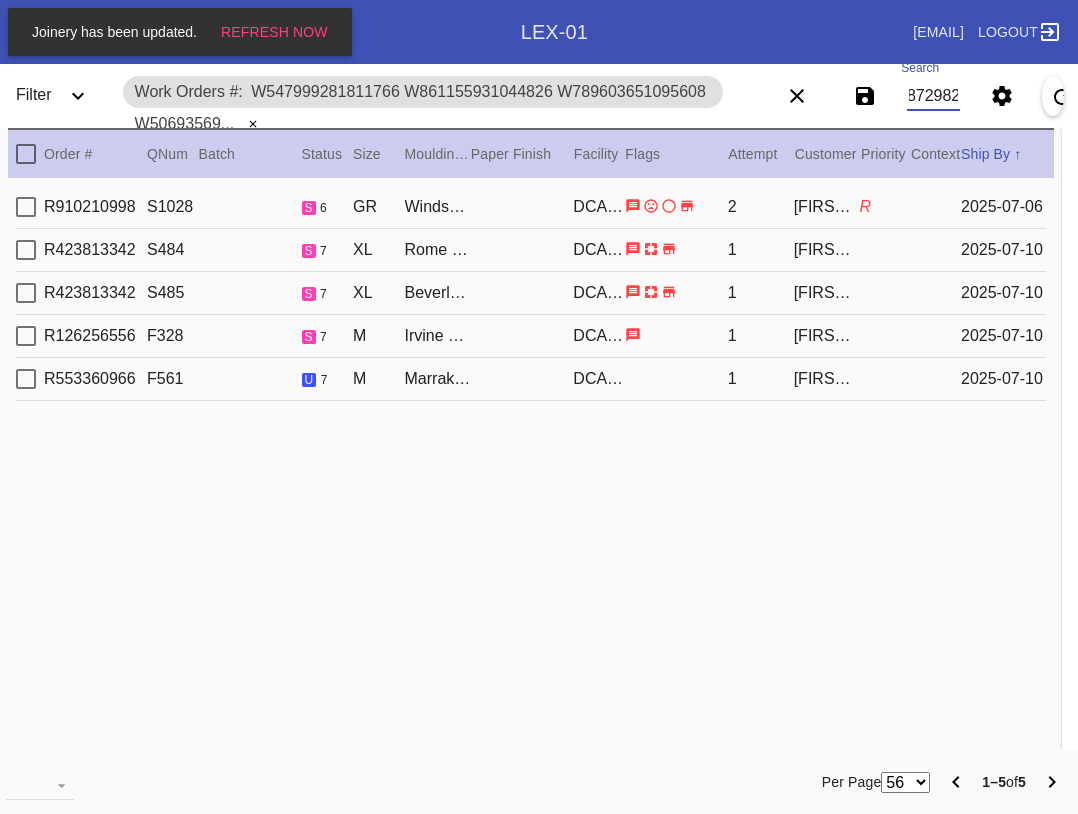 type on "W547999281811766 W861155931044826 W789603651095608 W506935691806389 W605758303872982" 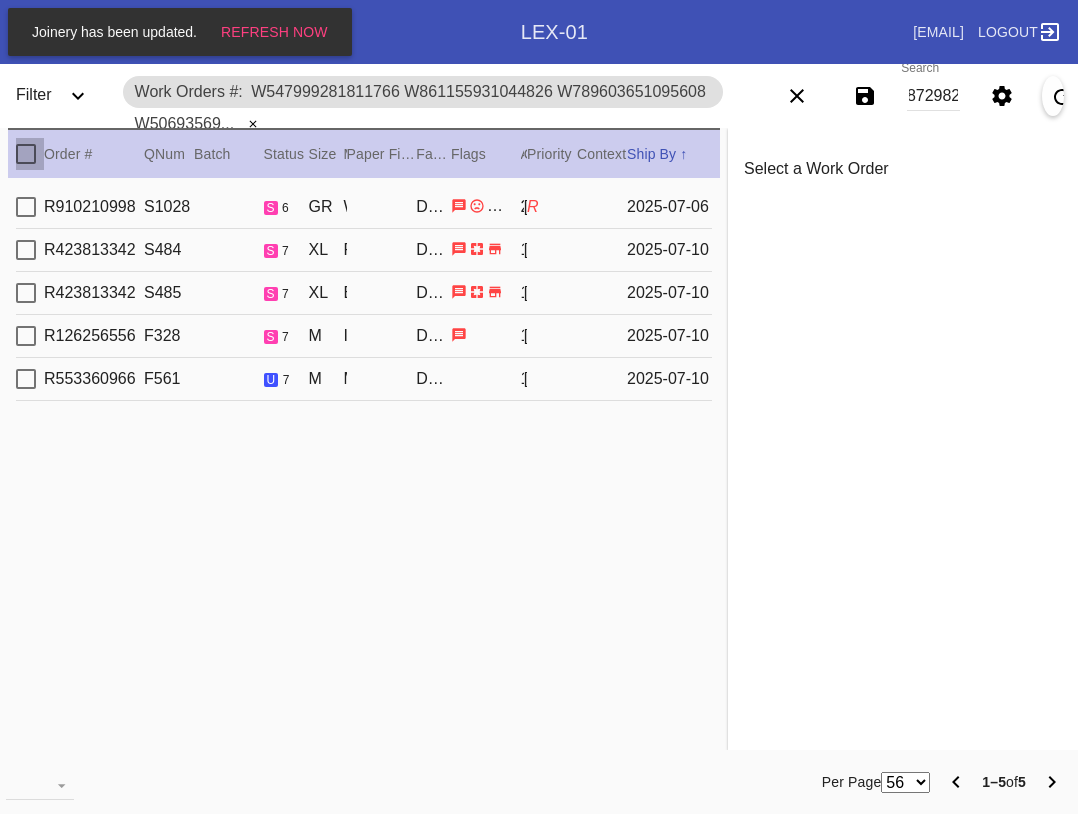 click at bounding box center (26, 154) 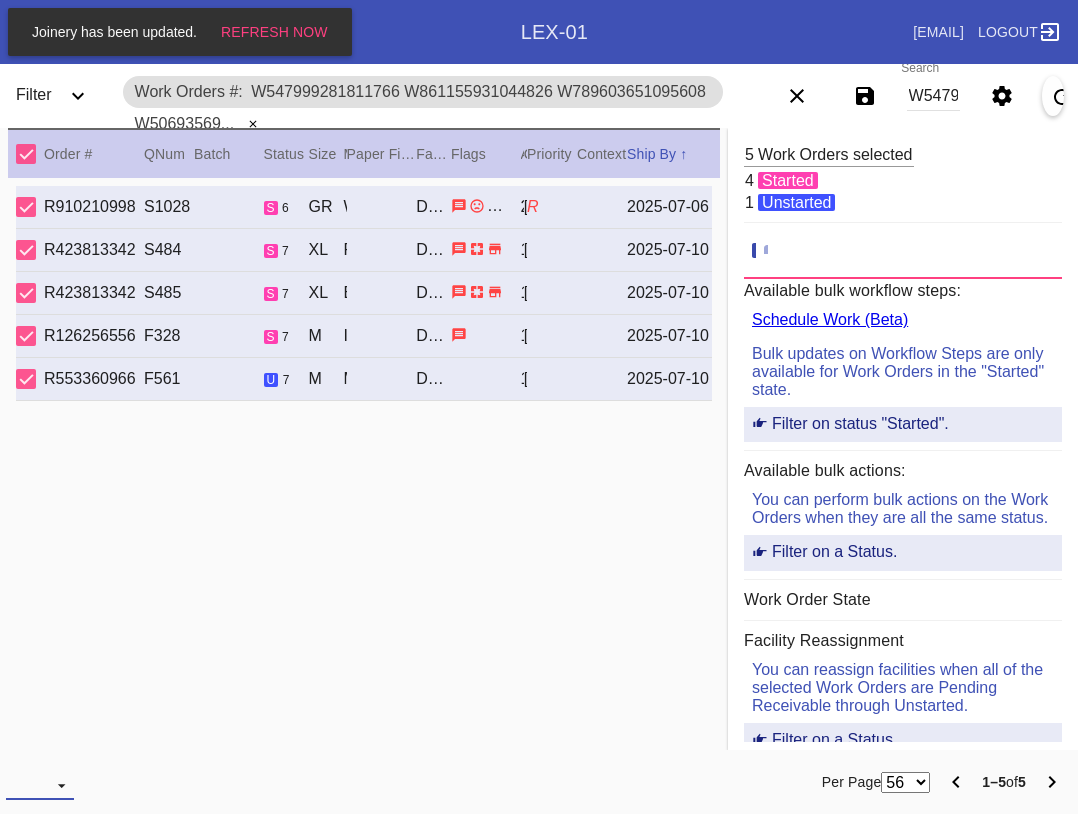 click at bounding box center (40, 785) 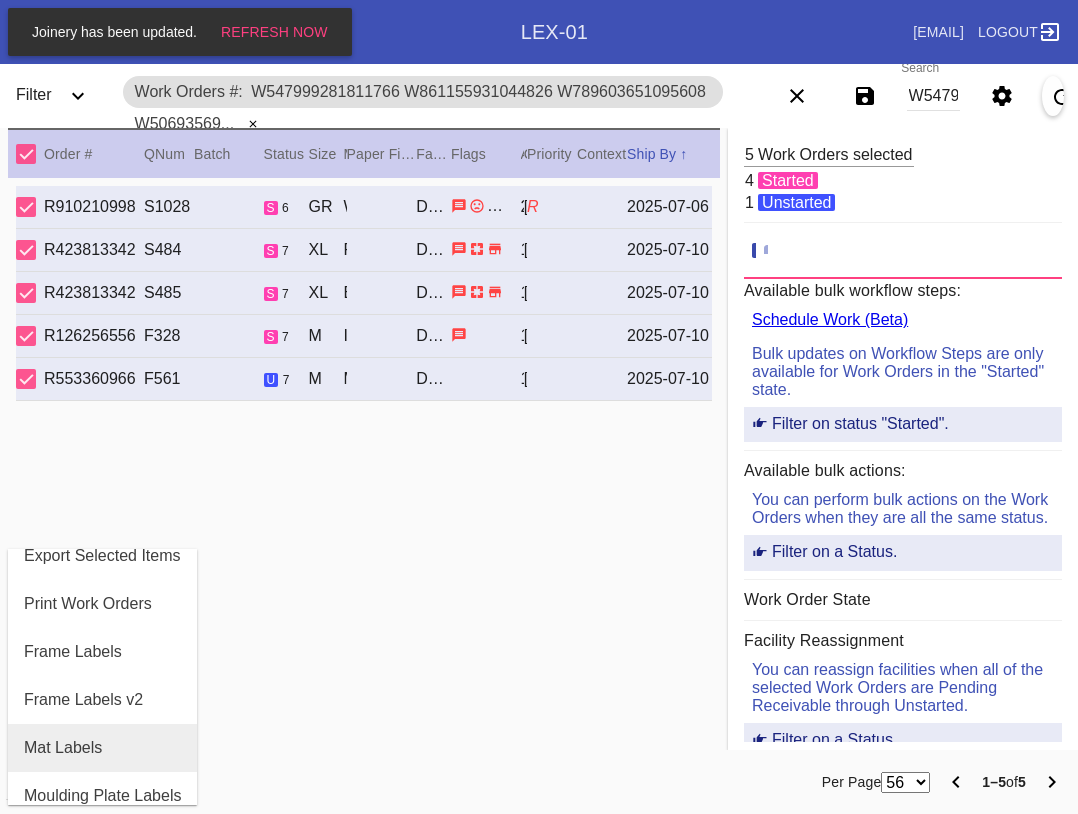 scroll, scrollTop: 100, scrollLeft: 0, axis: vertical 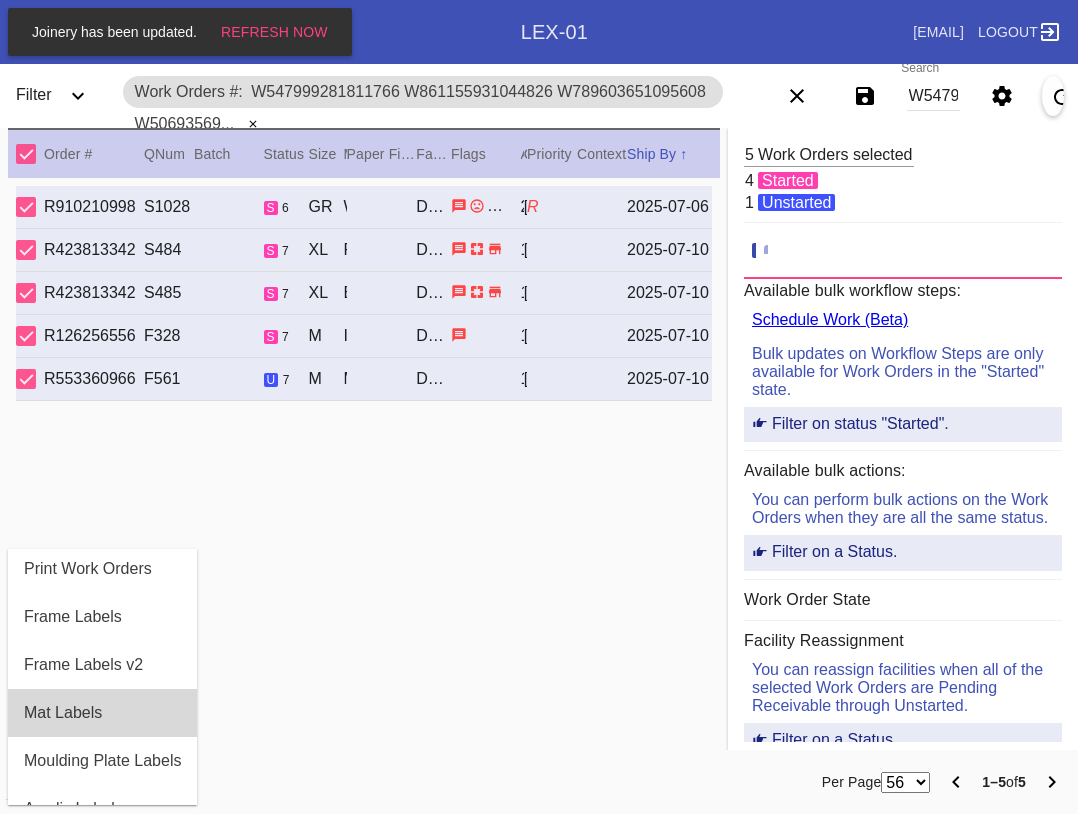 click on "Mat Labels" at bounding box center [102, 713] 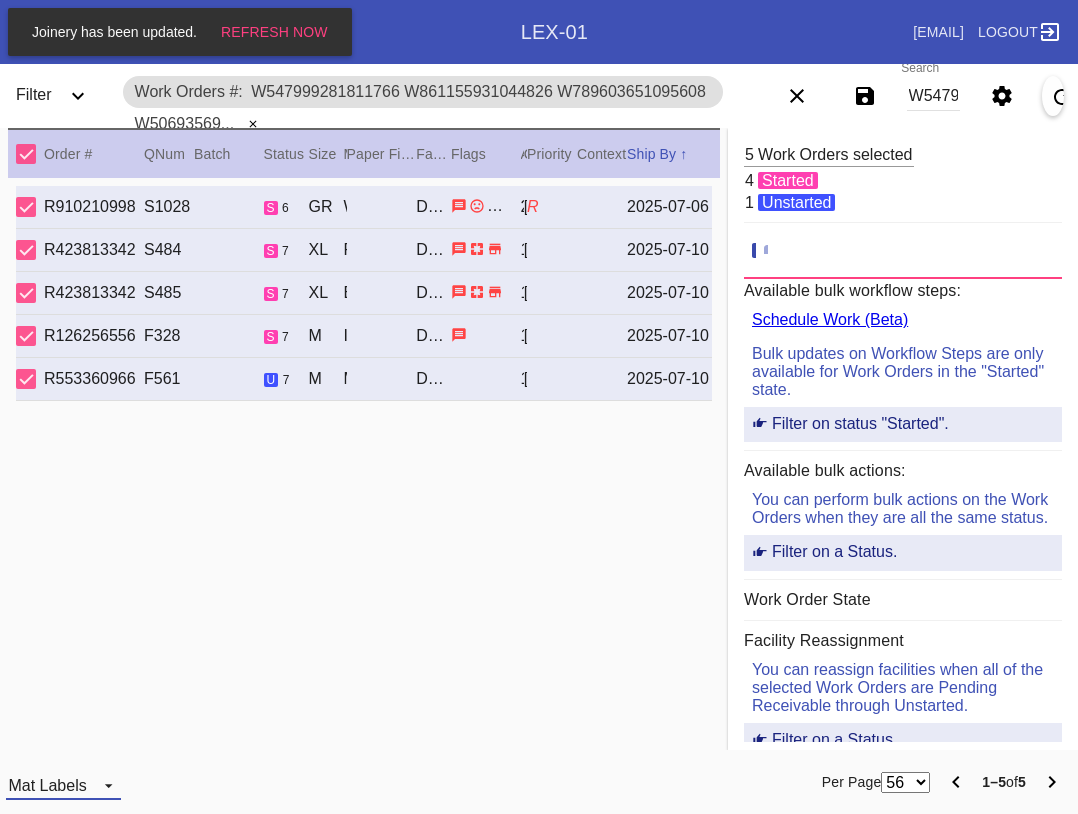 click on "Mat Labels" at bounding box center (47, 785) 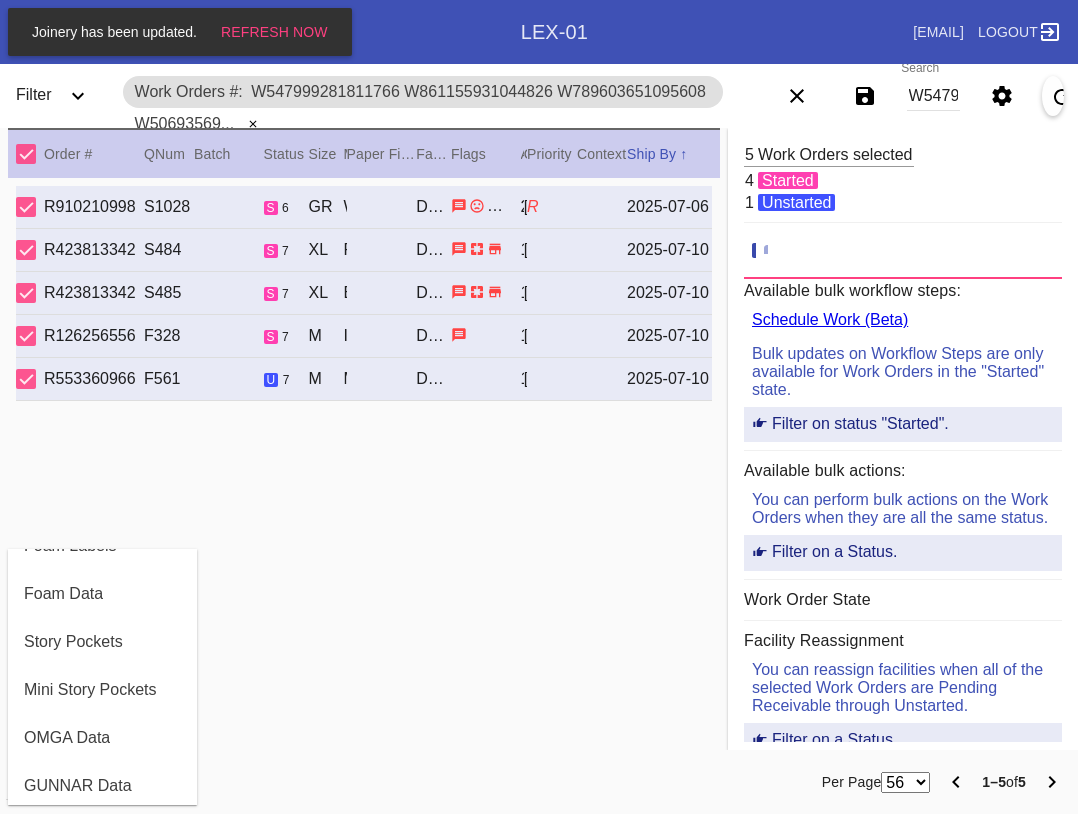 scroll, scrollTop: 464, scrollLeft: 0, axis: vertical 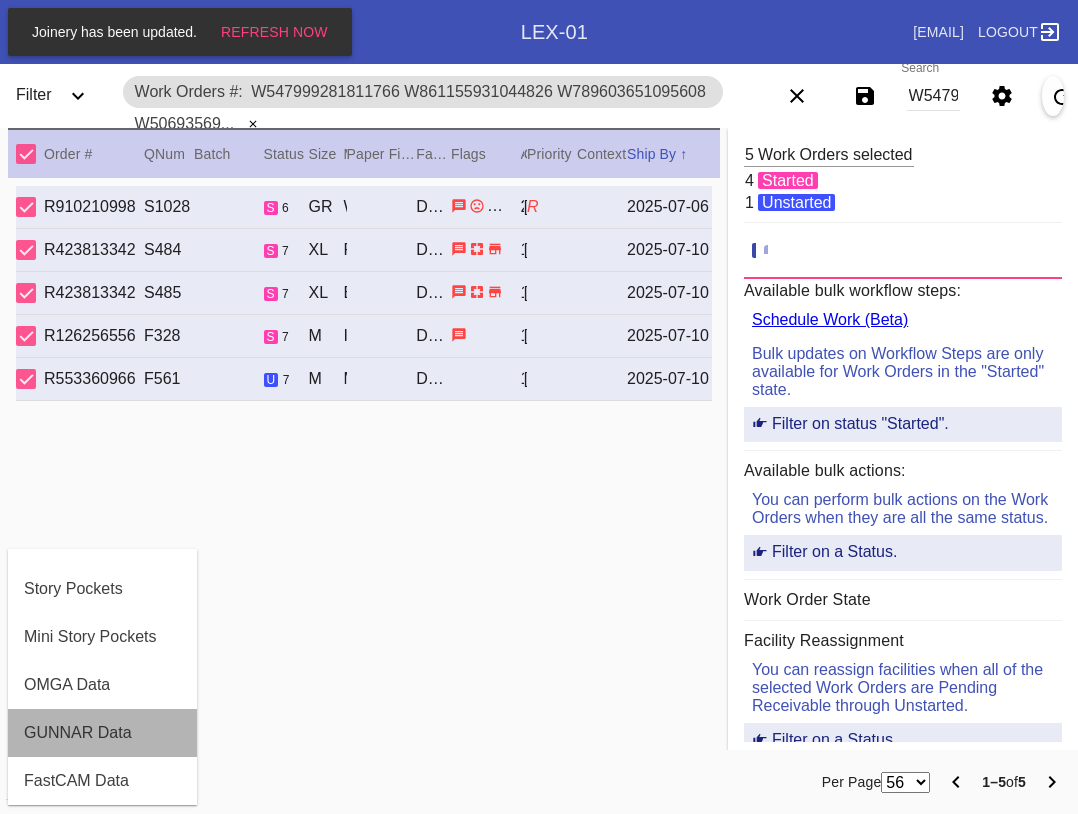 click on "GUNNAR Data" at bounding box center [102, 733] 